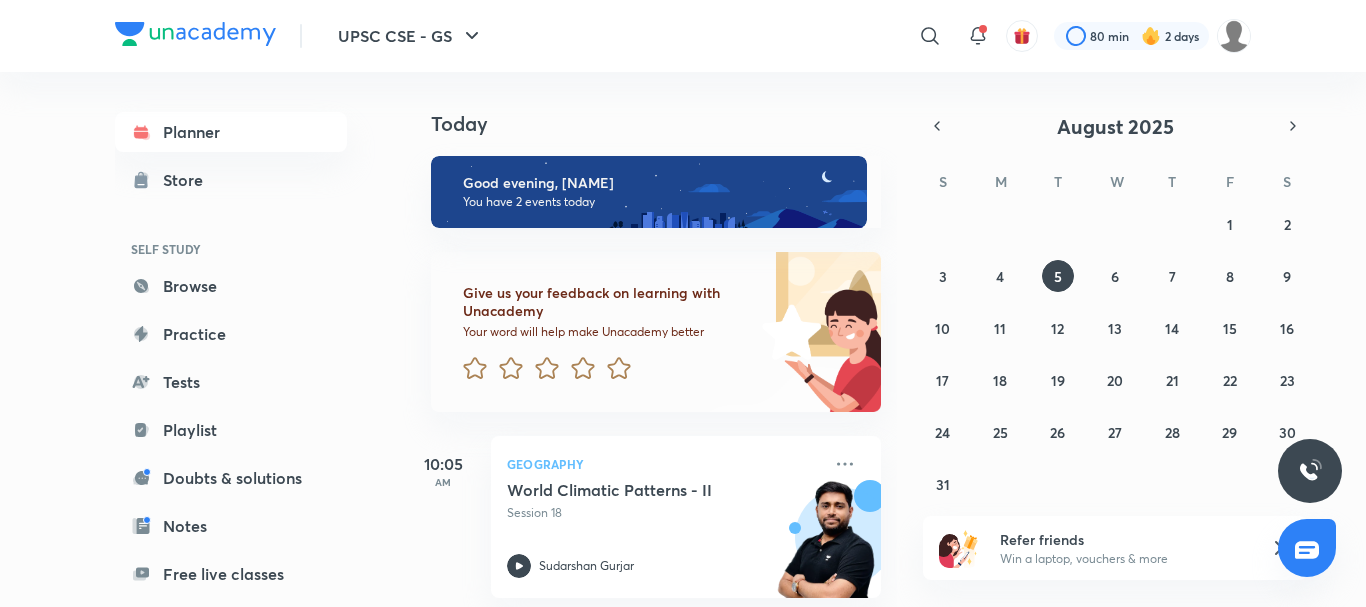 scroll, scrollTop: 0, scrollLeft: 0, axis: both 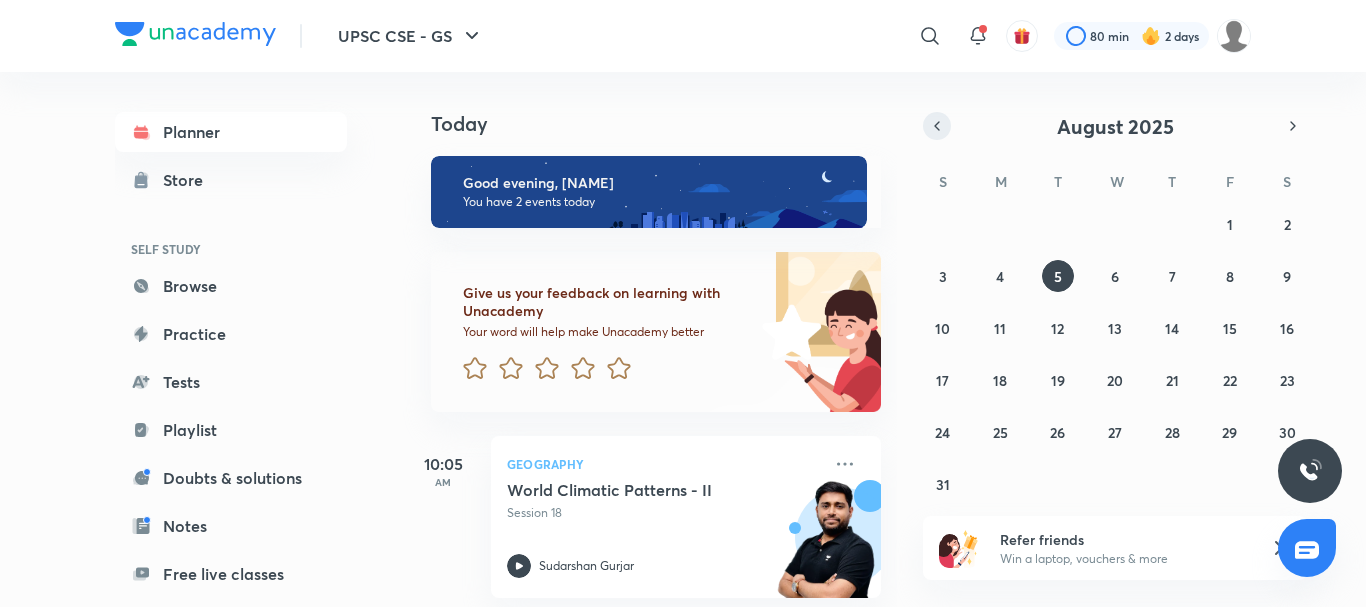 click at bounding box center (937, 126) 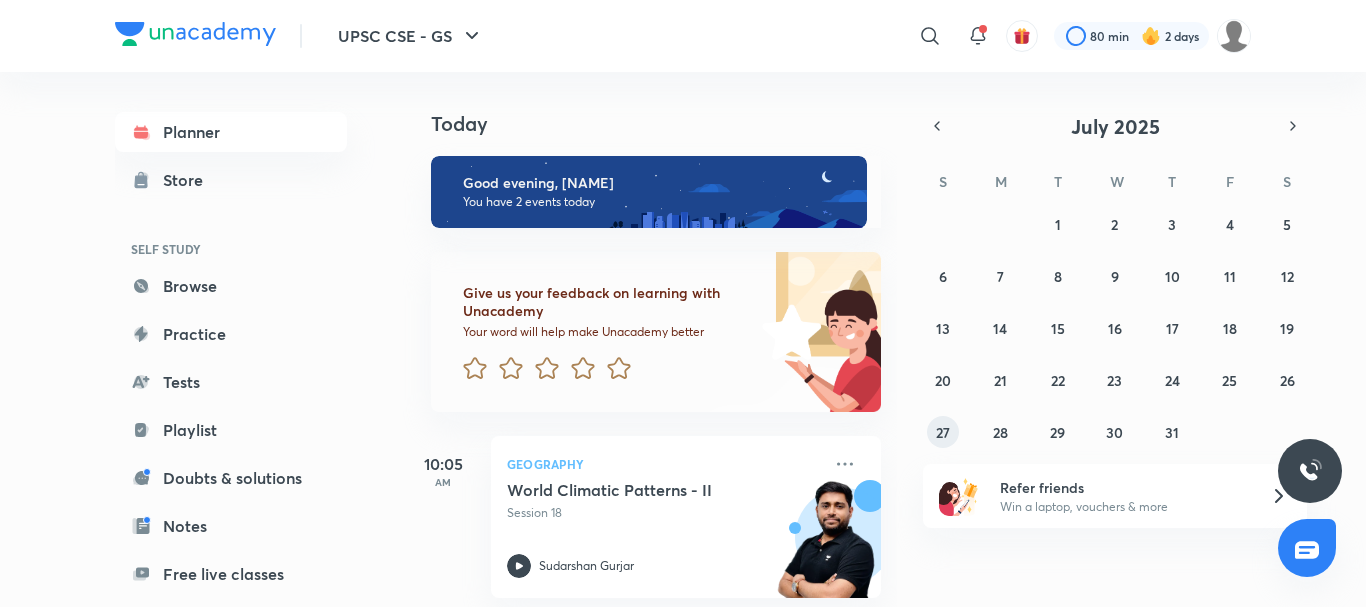 click on "27" at bounding box center (943, 432) 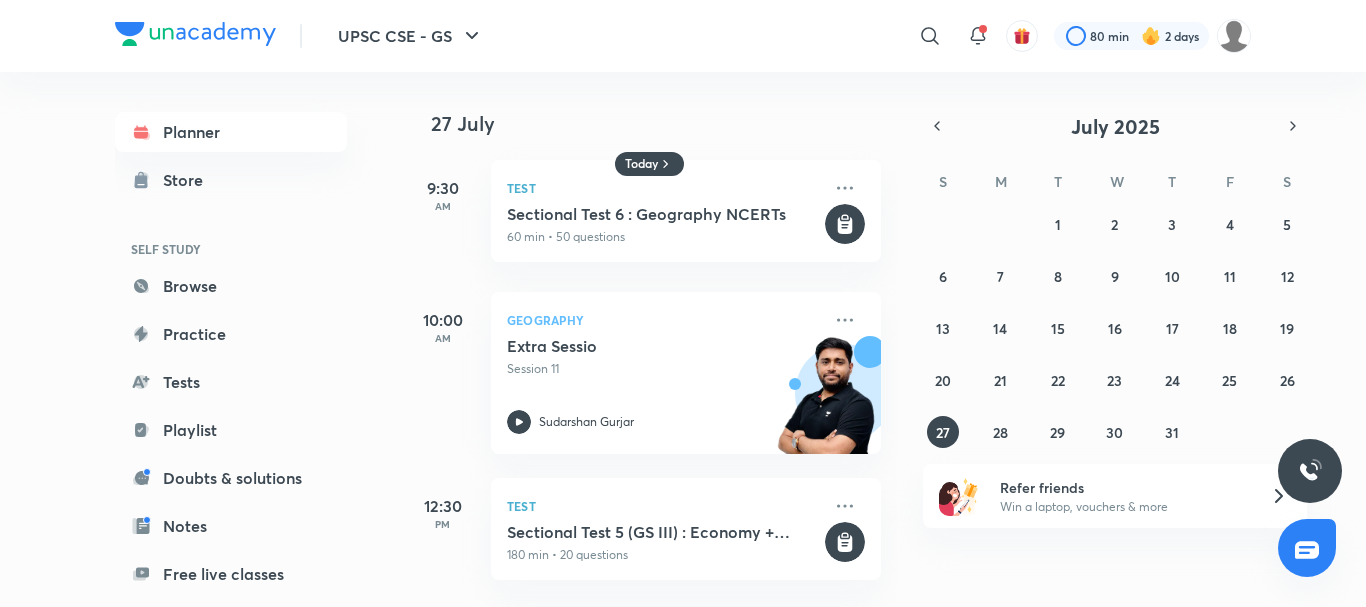 scroll, scrollTop: 382, scrollLeft: 0, axis: vertical 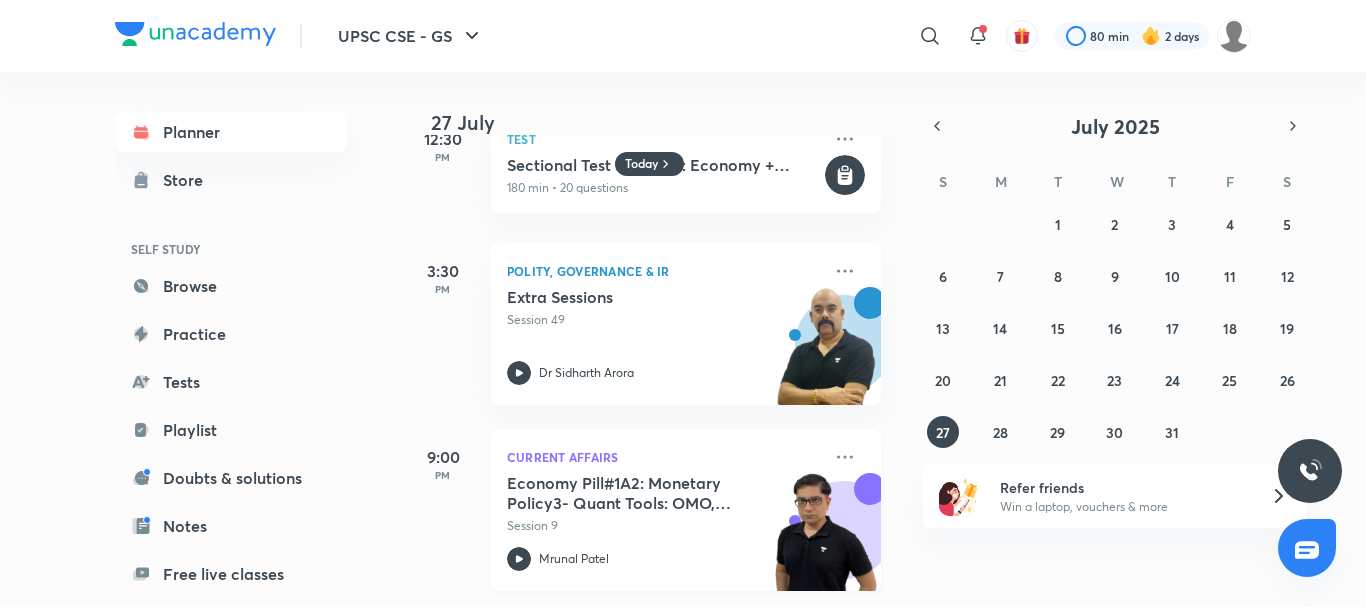 click at bounding box center (826, 542) 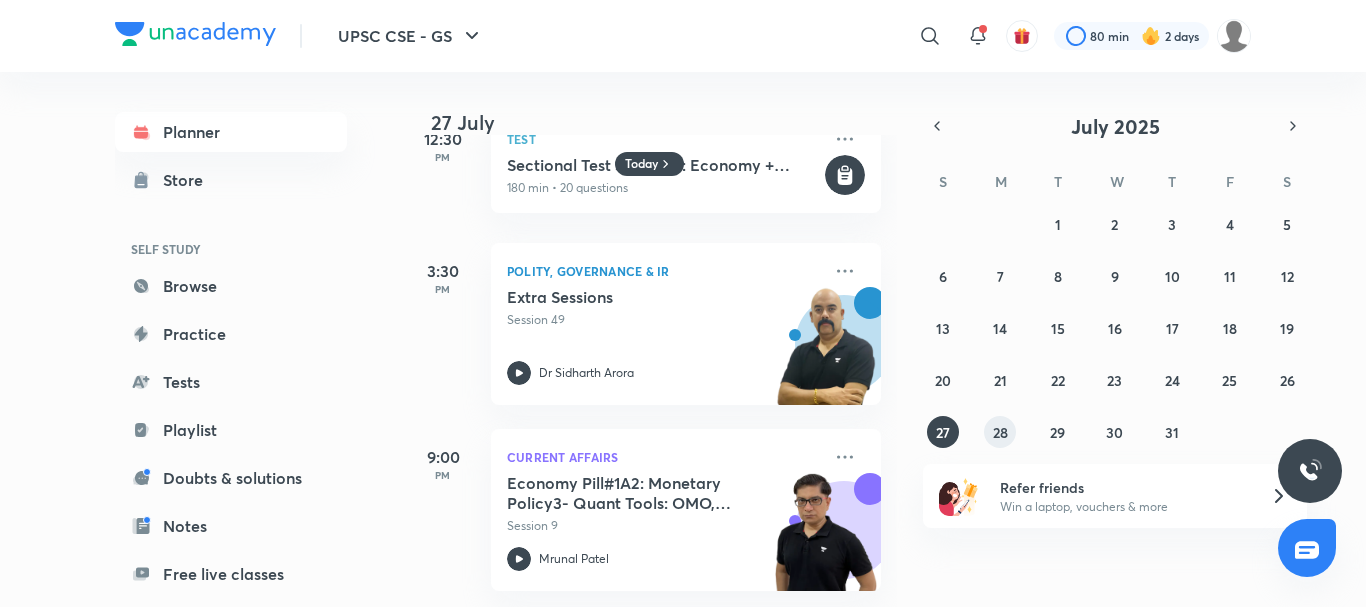 click on "28" at bounding box center (1000, 432) 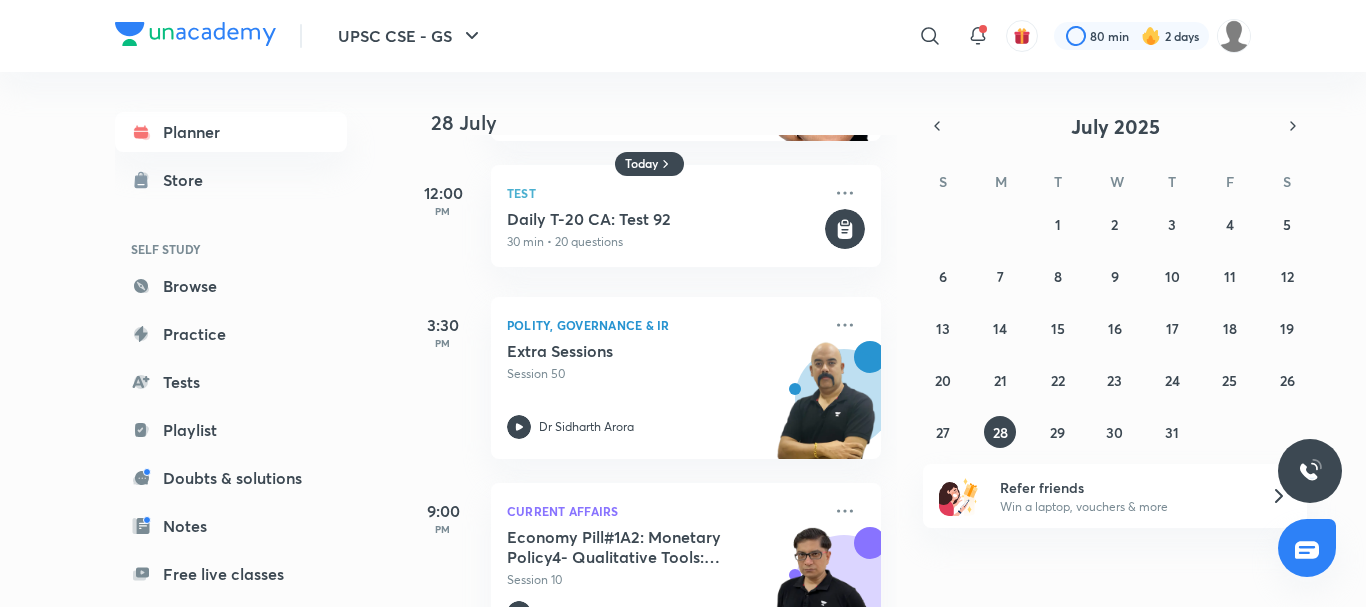 scroll, scrollTop: 250, scrollLeft: 0, axis: vertical 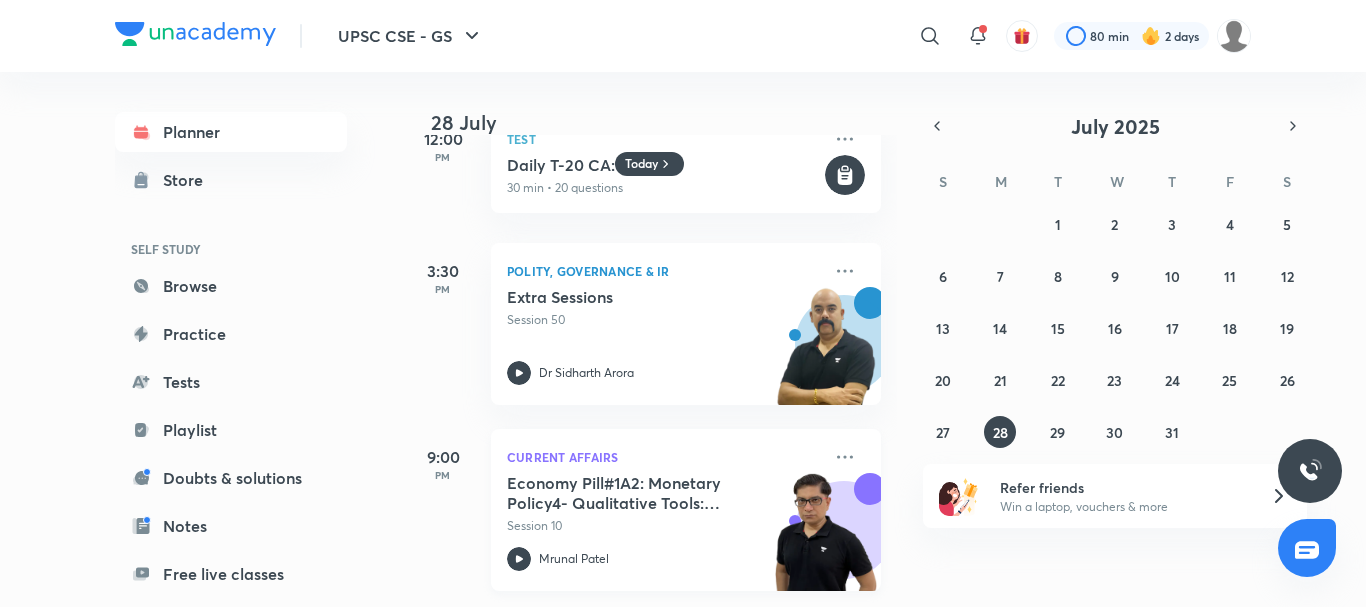 click on "Session 10" at bounding box center (664, 526) 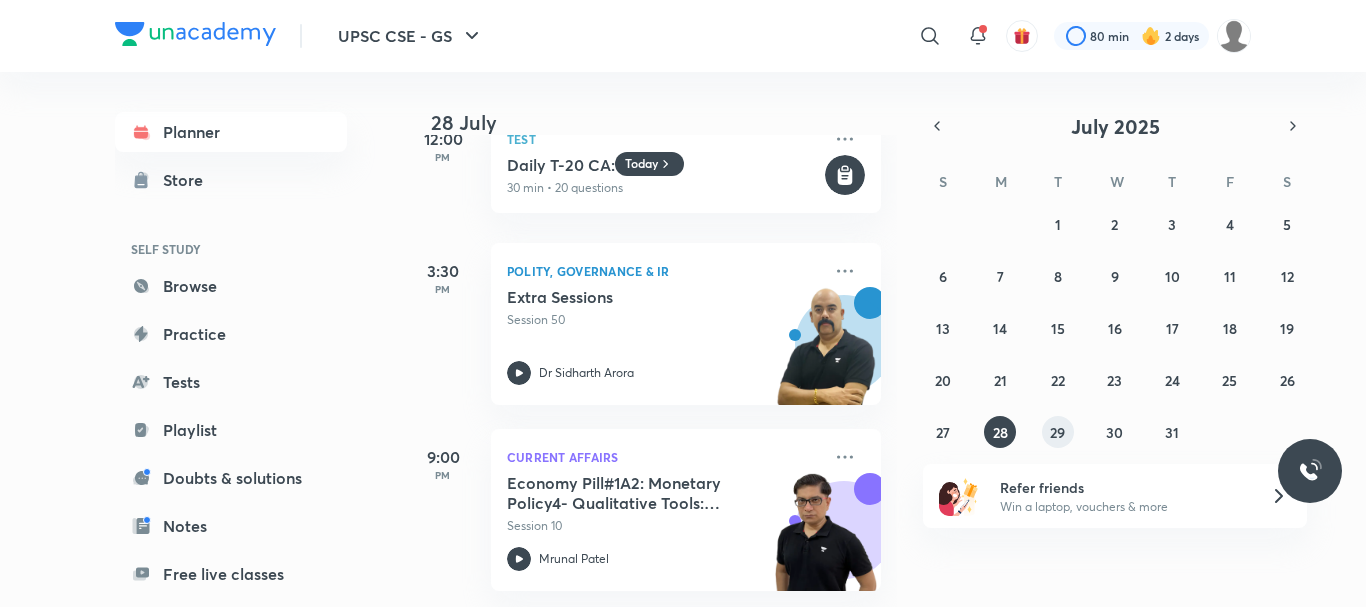 click on "29" at bounding box center [1057, 432] 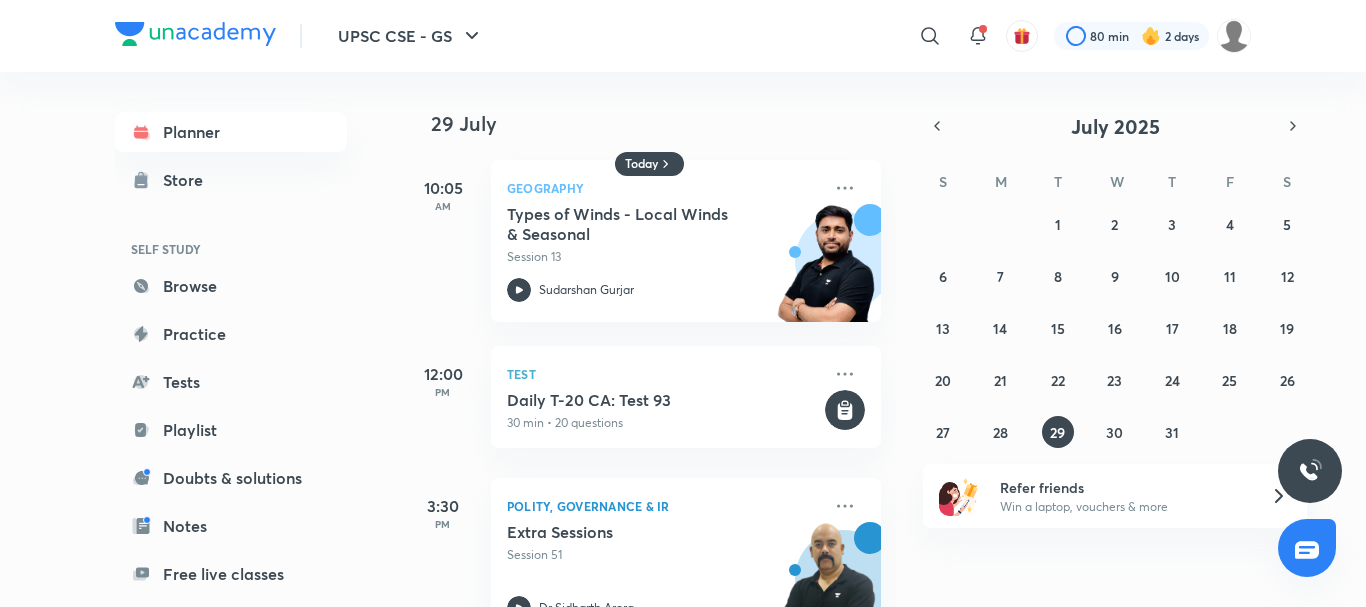 scroll, scrollTop: 64, scrollLeft: 0, axis: vertical 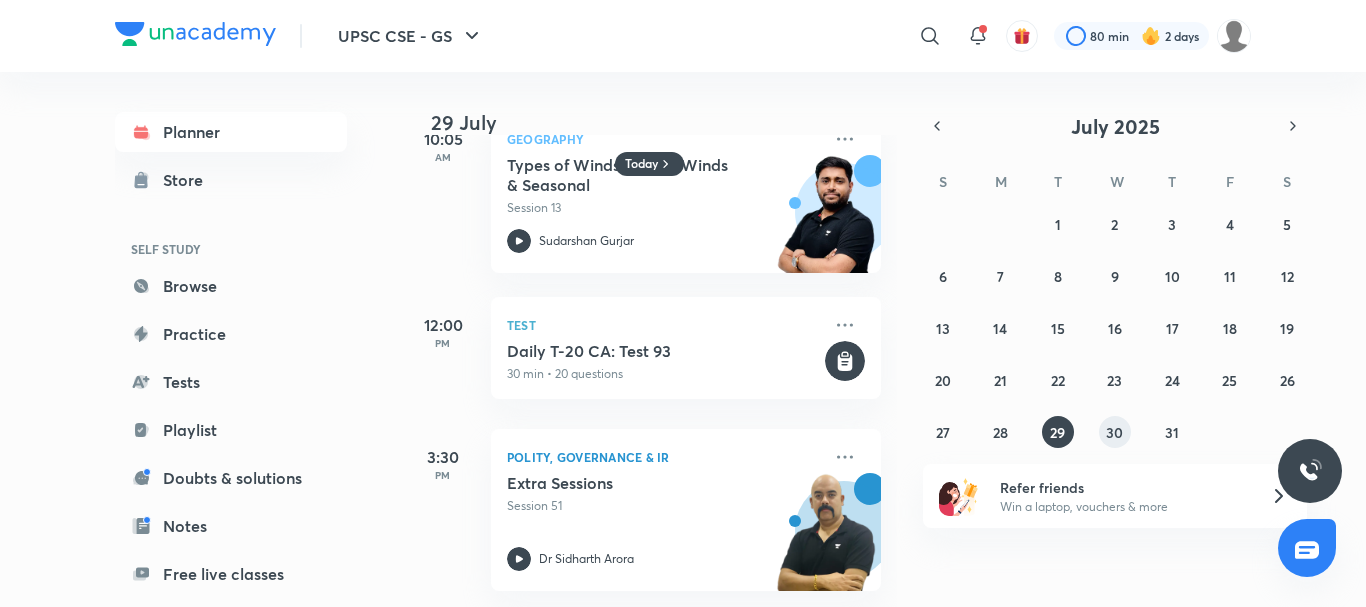 click on "30" at bounding box center (1115, 432) 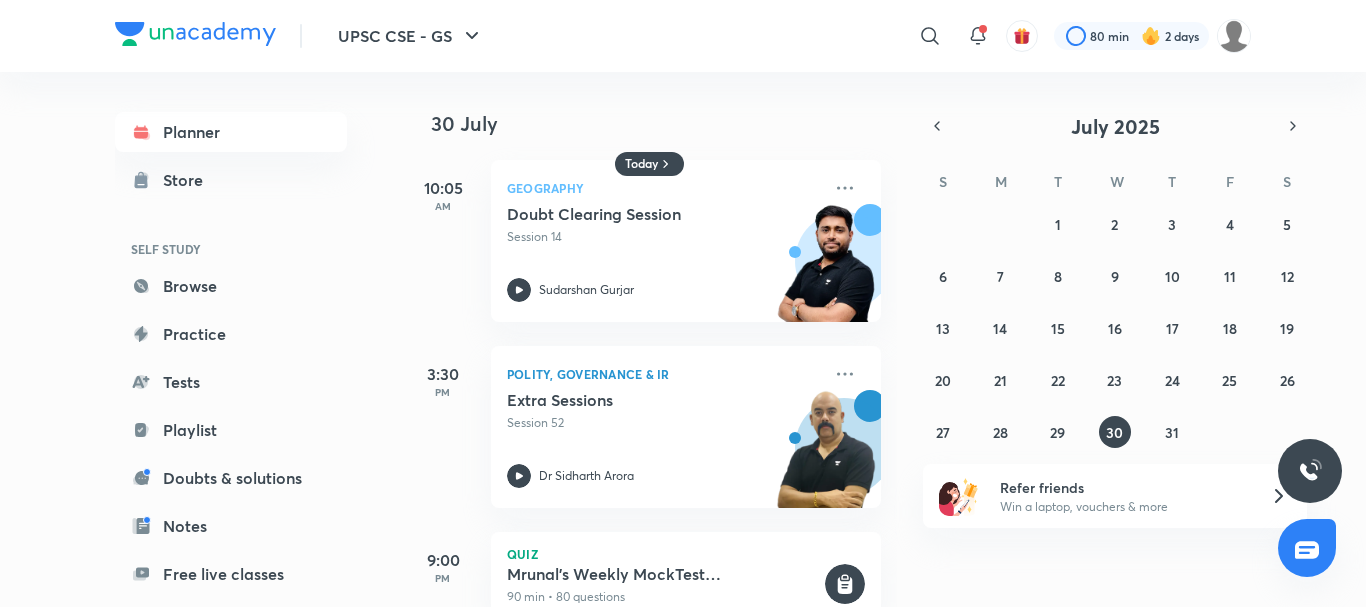 scroll, scrollTop: 64, scrollLeft: 0, axis: vertical 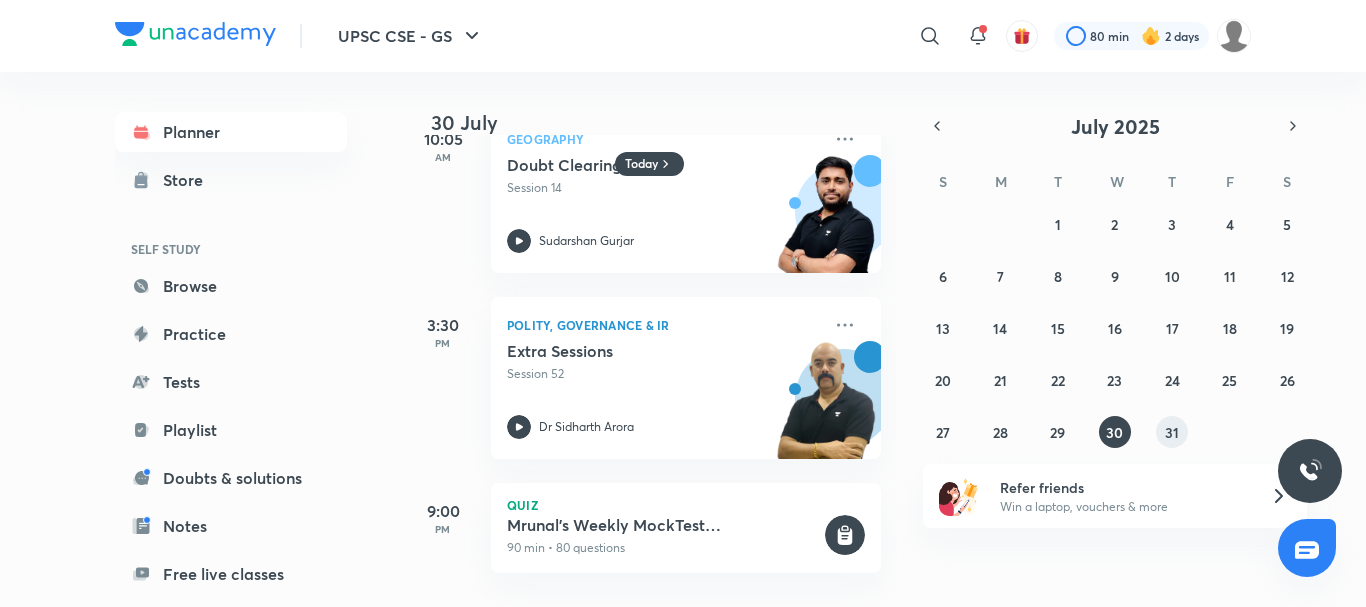 click on "31" at bounding box center [1172, 432] 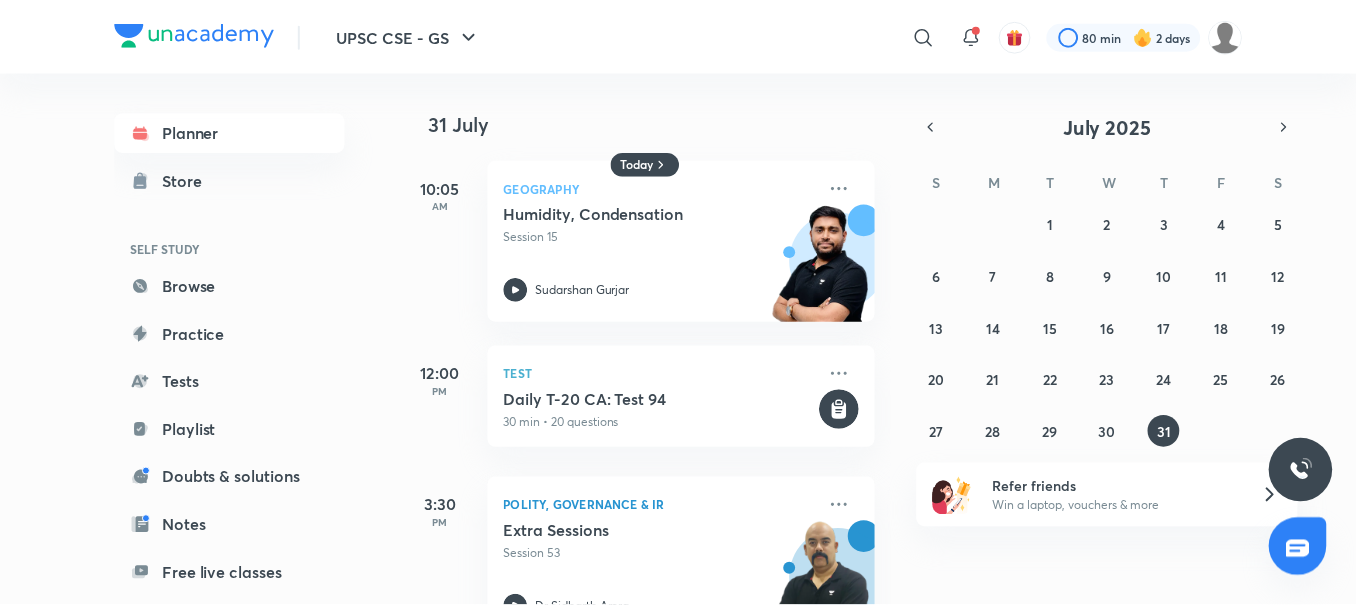 scroll, scrollTop: 250, scrollLeft: 0, axis: vertical 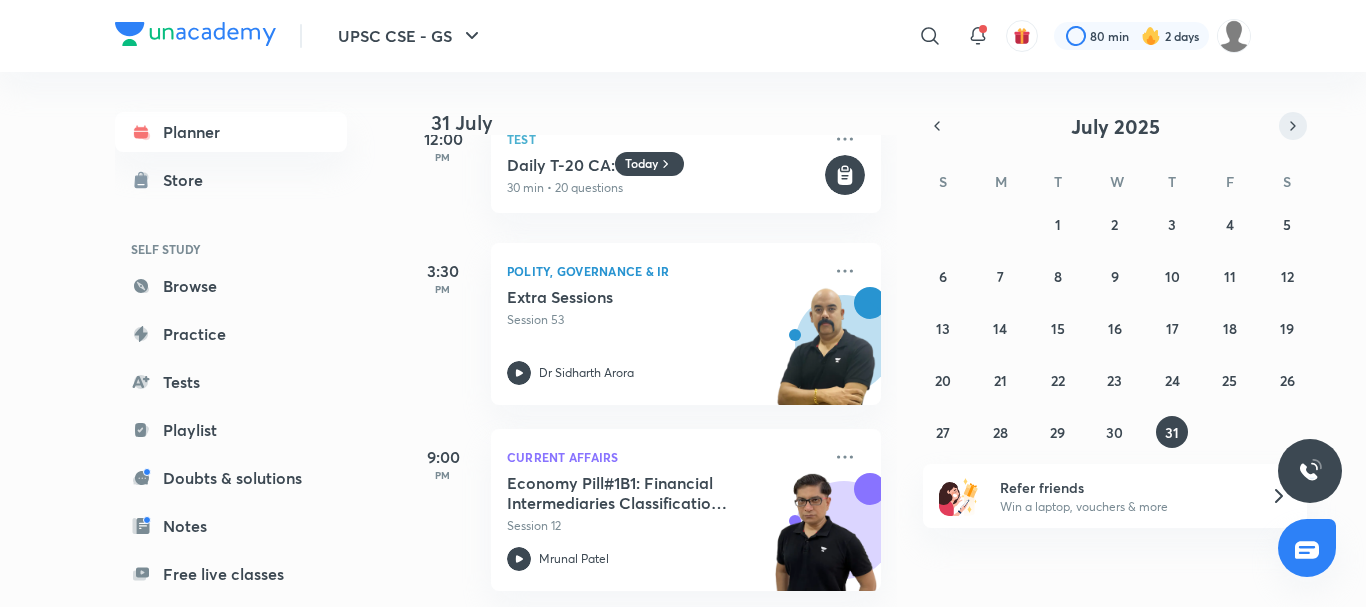 click 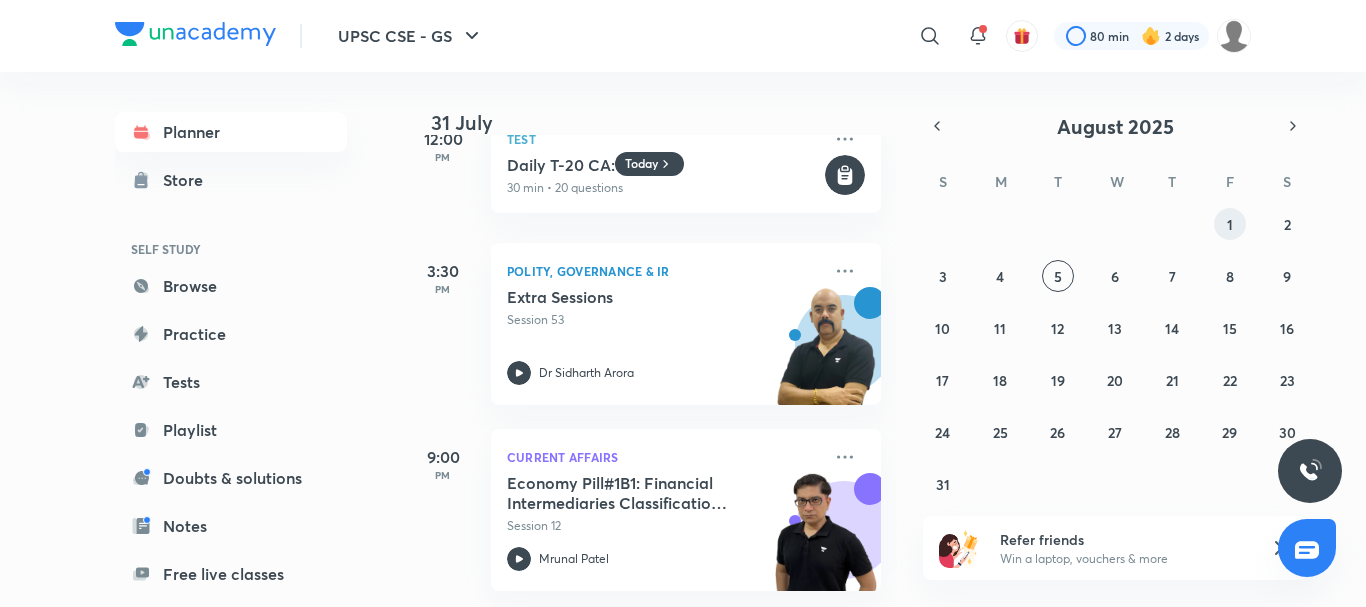 click on "1" at bounding box center [1230, 224] 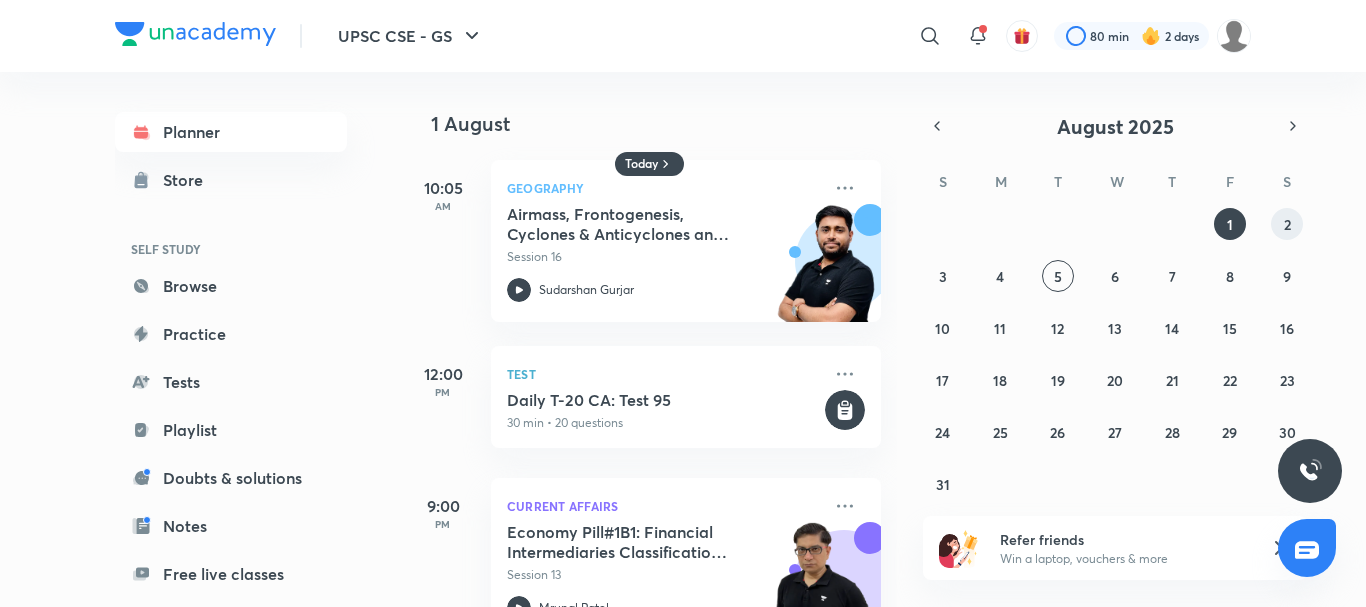 click on "2" at bounding box center [1287, 224] 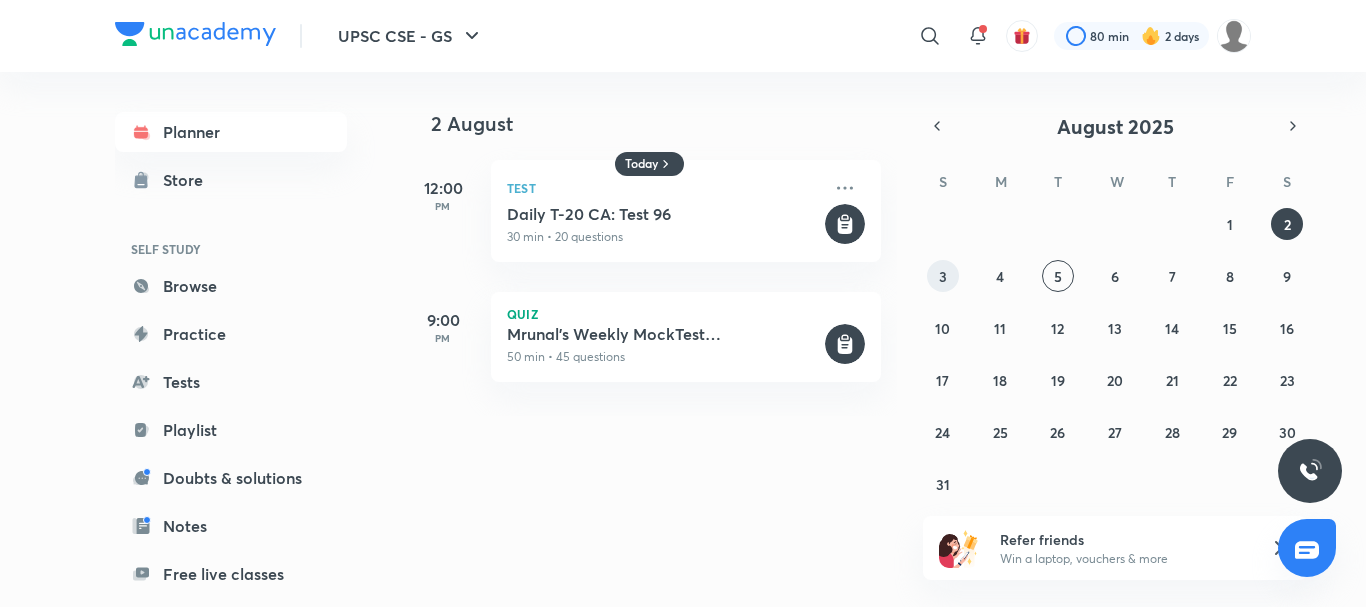 click on "3" at bounding box center (943, 276) 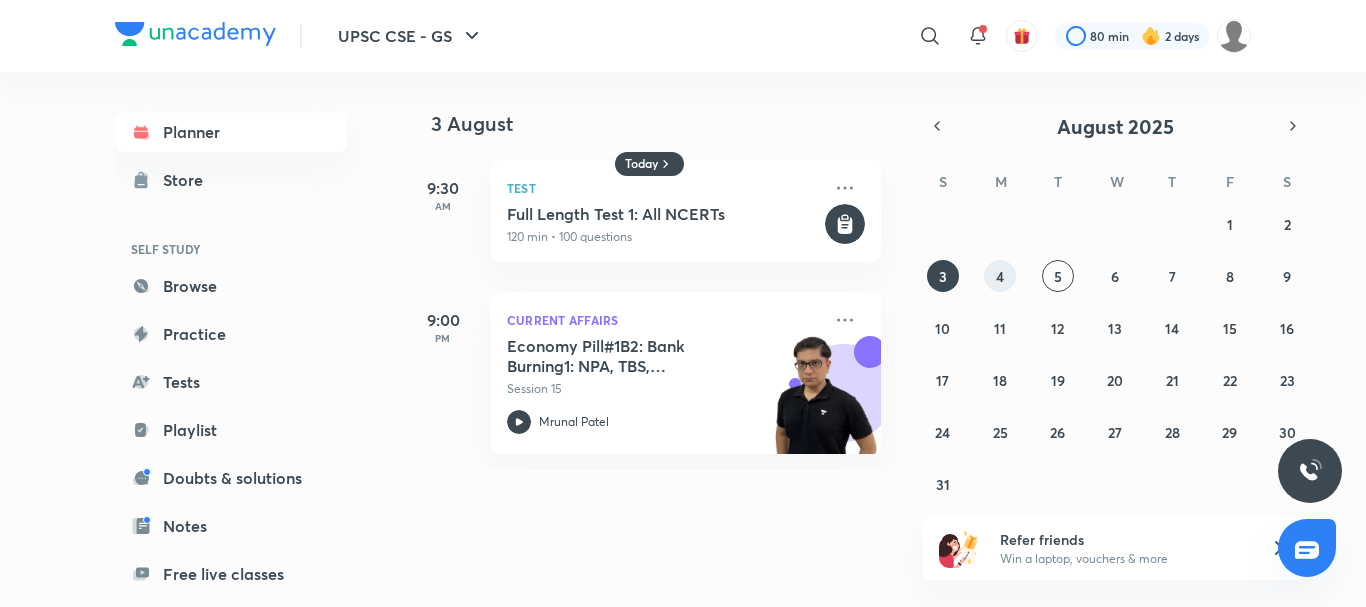 click on "4" at bounding box center (1000, 276) 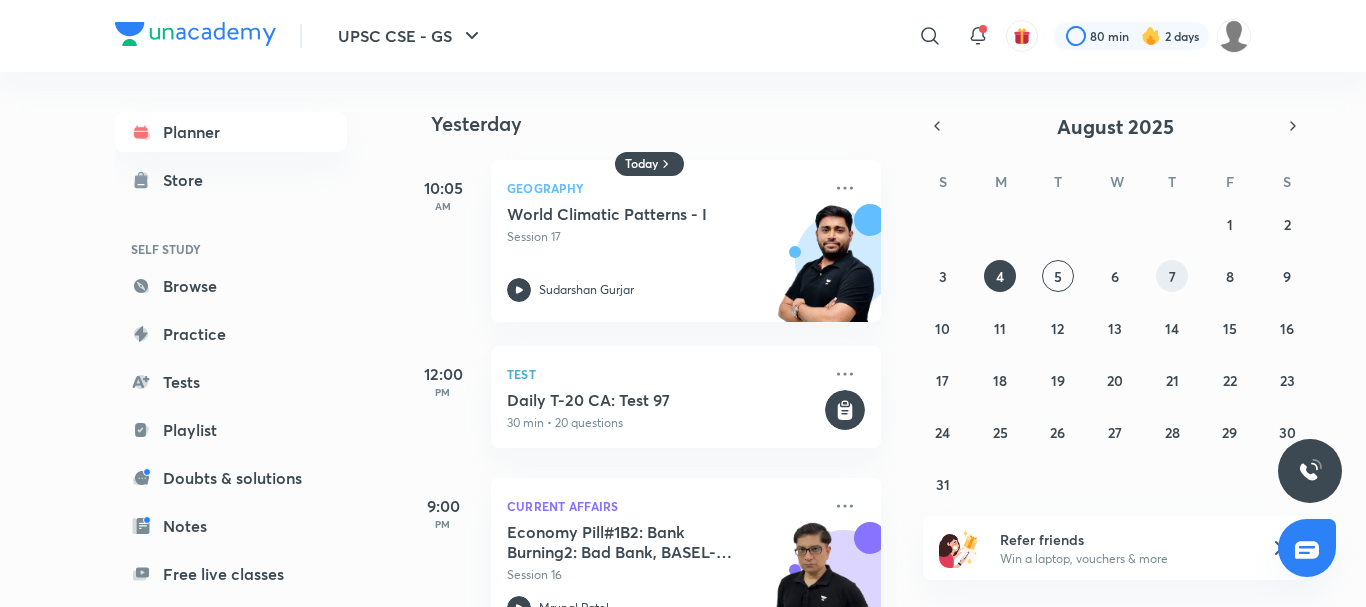 click on "7" at bounding box center (1172, 276) 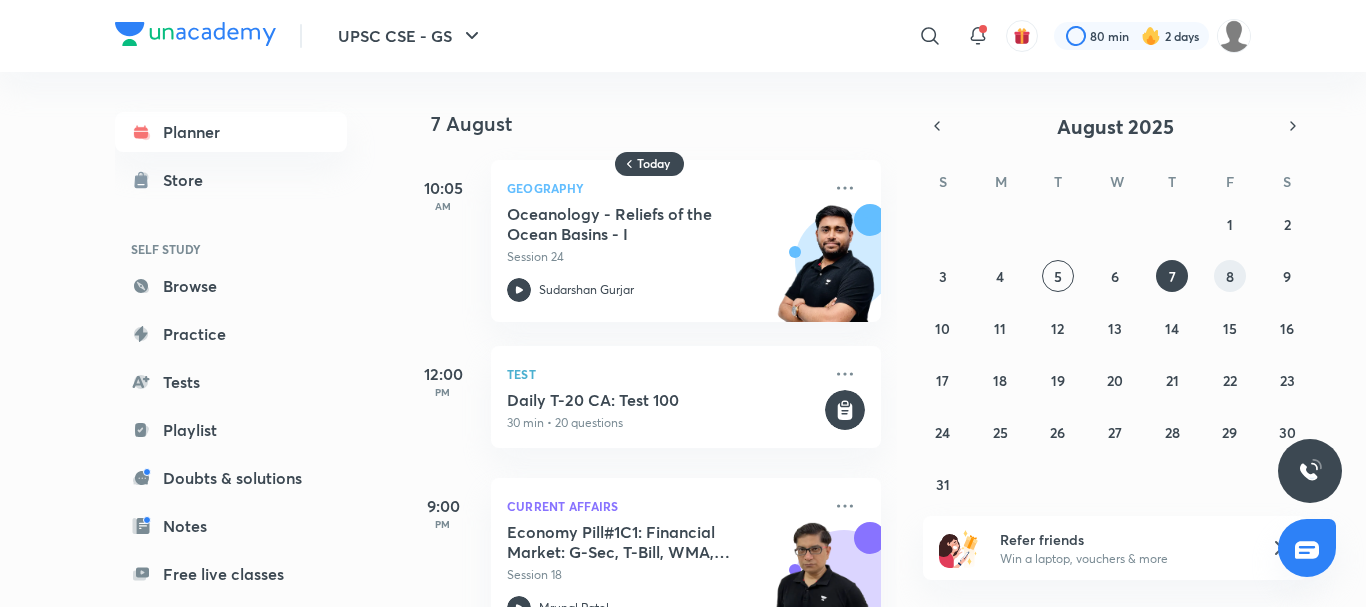 click on "8" at bounding box center [1230, 276] 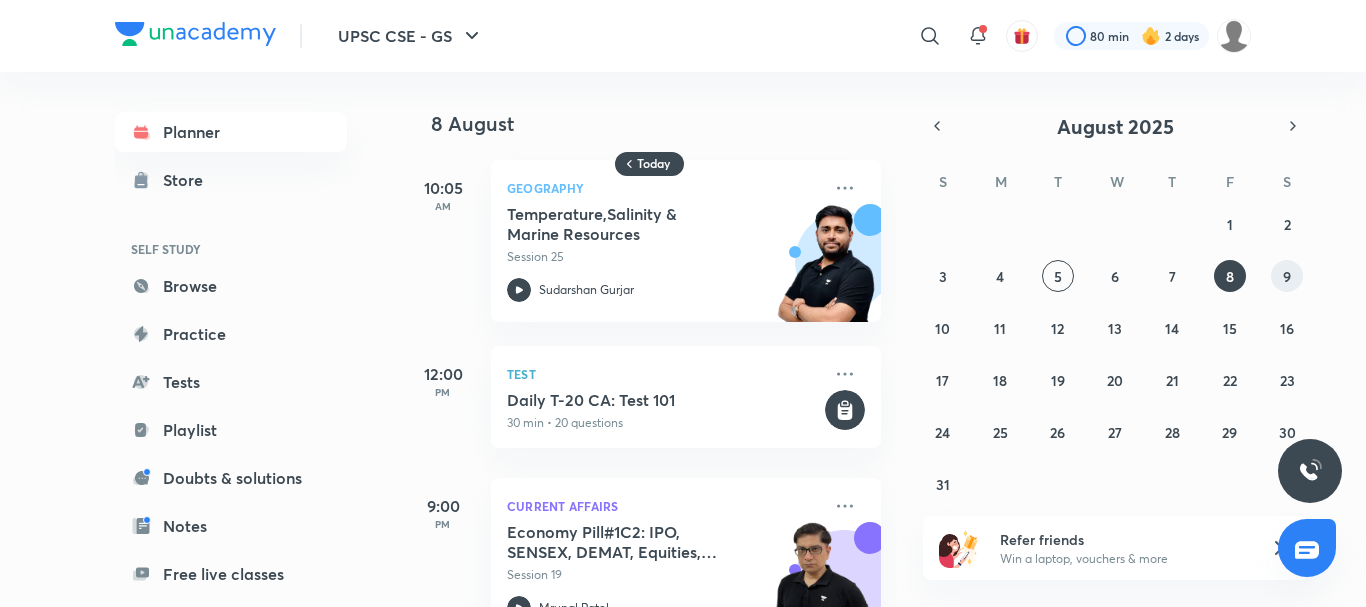 click on "9" at bounding box center [1287, 276] 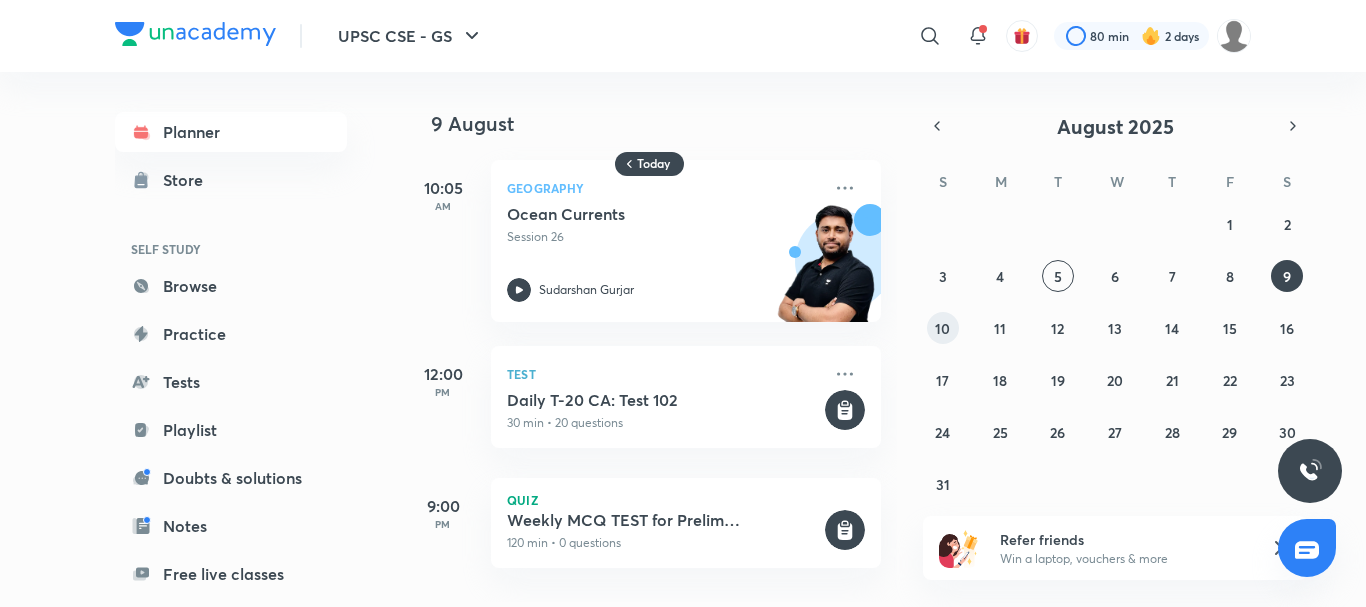 click on "10" at bounding box center (942, 328) 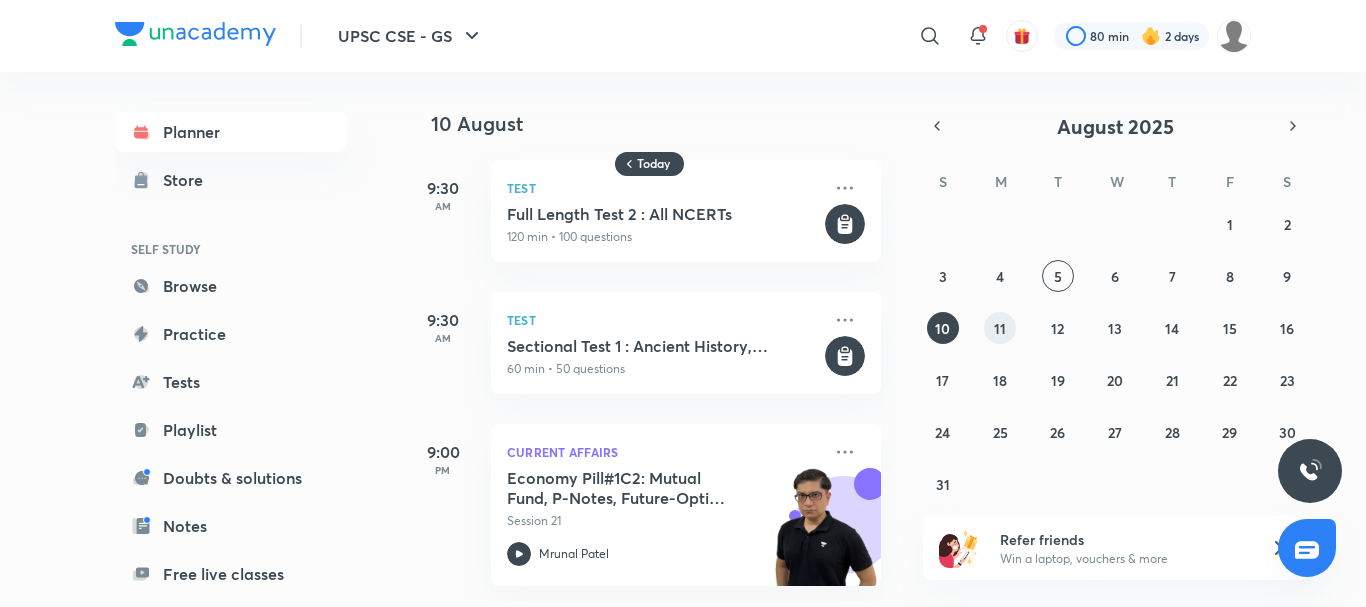 click on "11" at bounding box center [1000, 328] 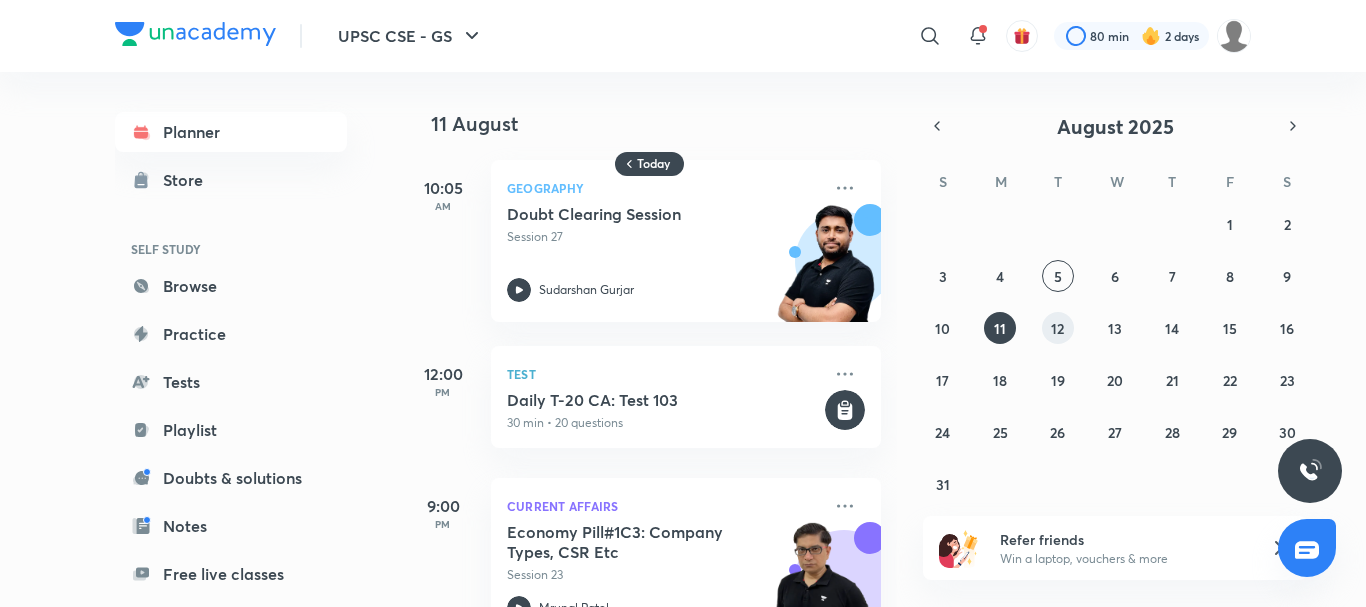 click on "12" at bounding box center [1057, 328] 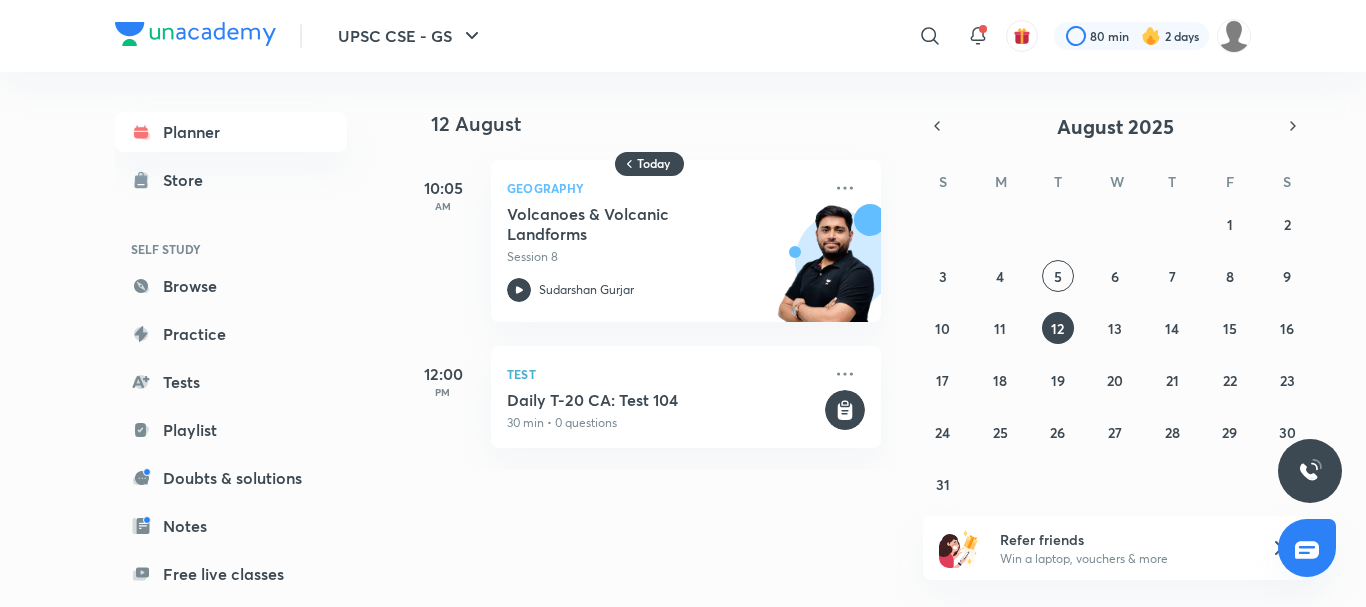 click on "27 28 29 30 31 1 2 3 4 5 6 7 8 9 10 11 12 13 14 15 16 17 18 19 20 21 22 23 24 25 26 27 28 29 30 31 1 2 3 4 5 6" at bounding box center [1115, 354] 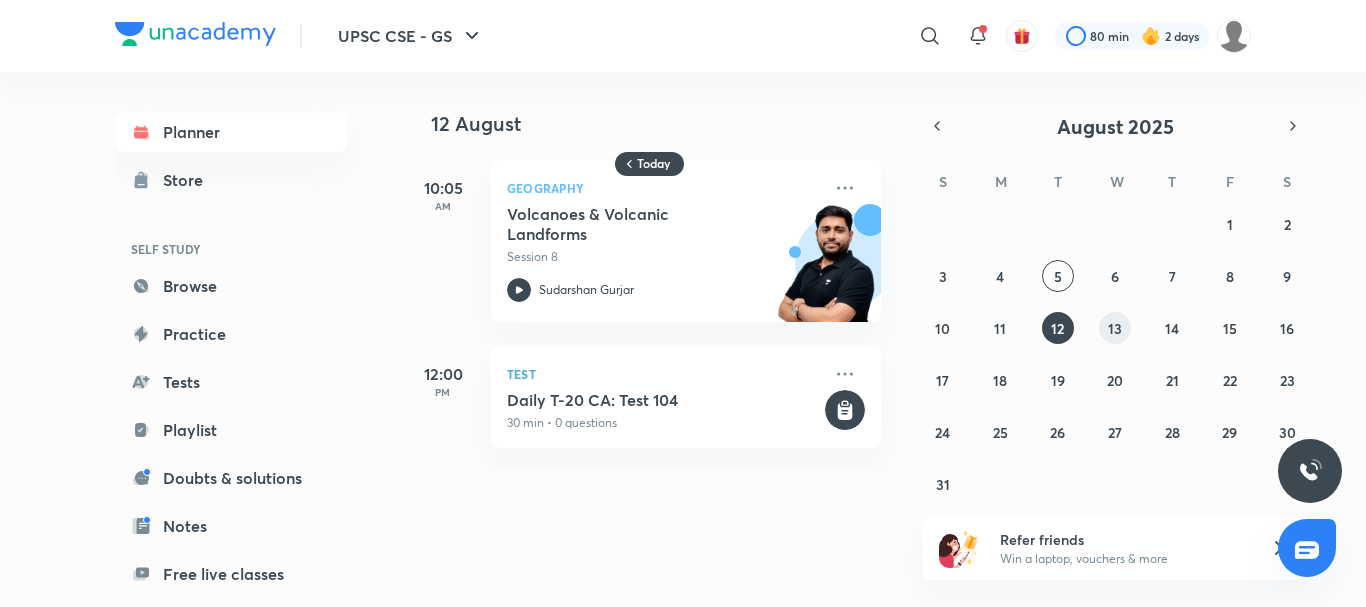 click on "13" at bounding box center (1115, 328) 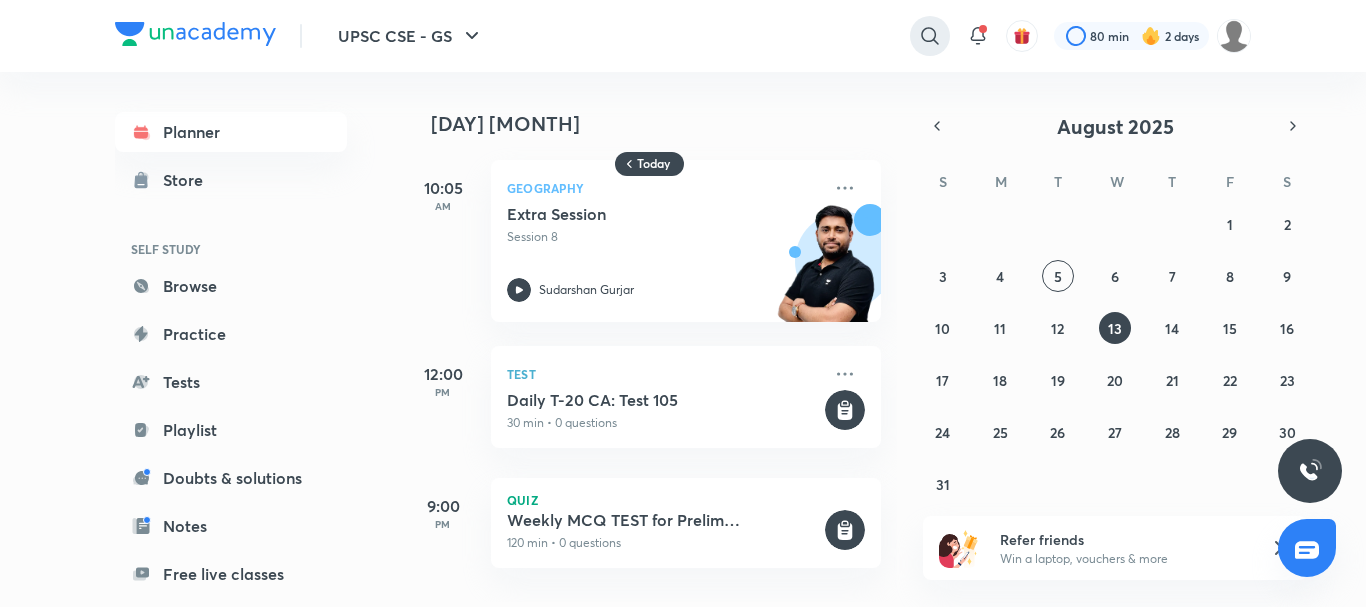 click 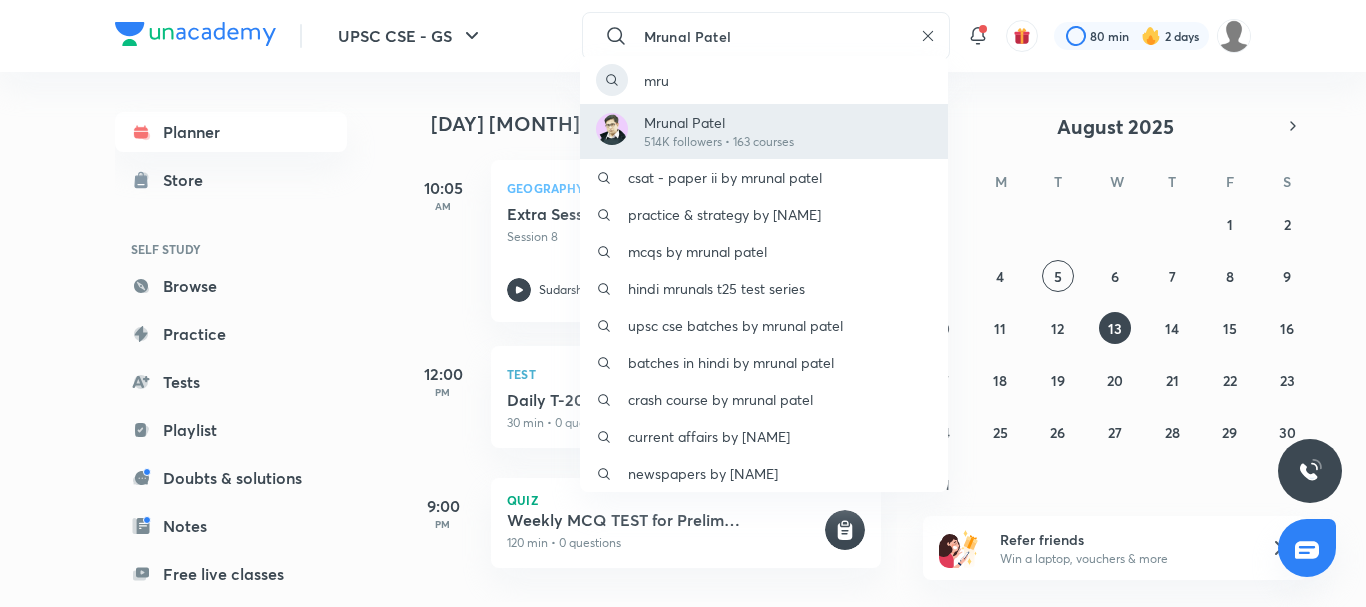 type on "Mrunal Patel" 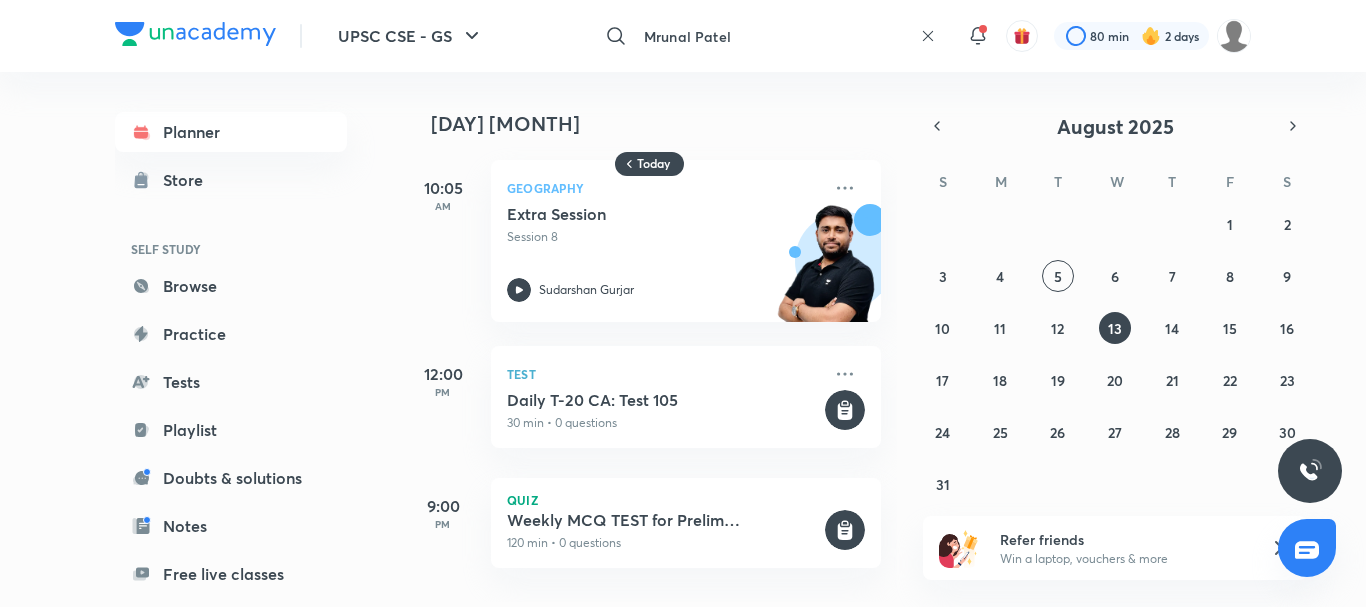 click on "Mrunal Patel" at bounding box center [774, 36] 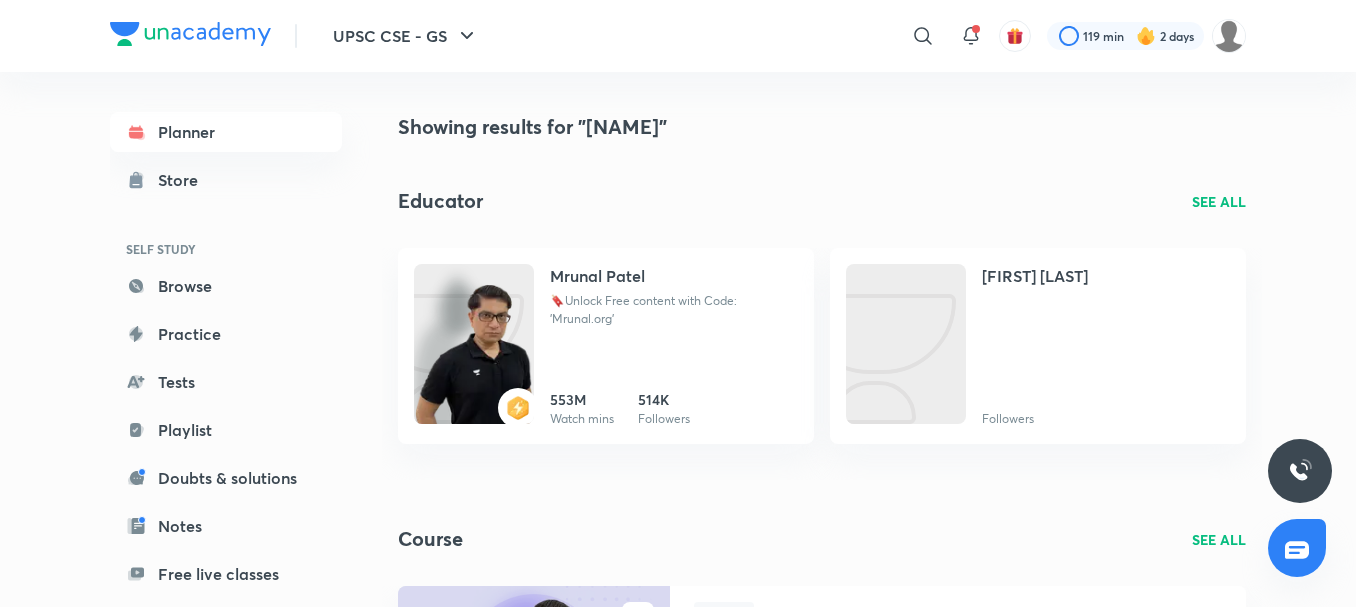scroll, scrollTop: 531, scrollLeft: 0, axis: vertical 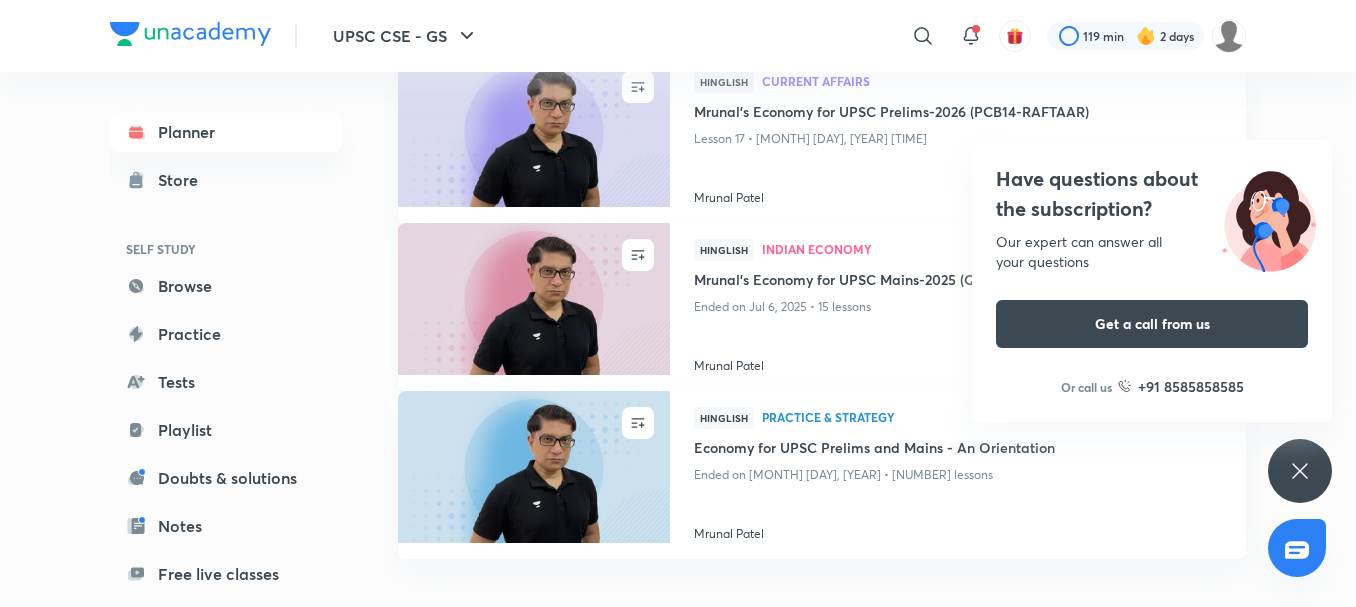 click at bounding box center (533, 298) 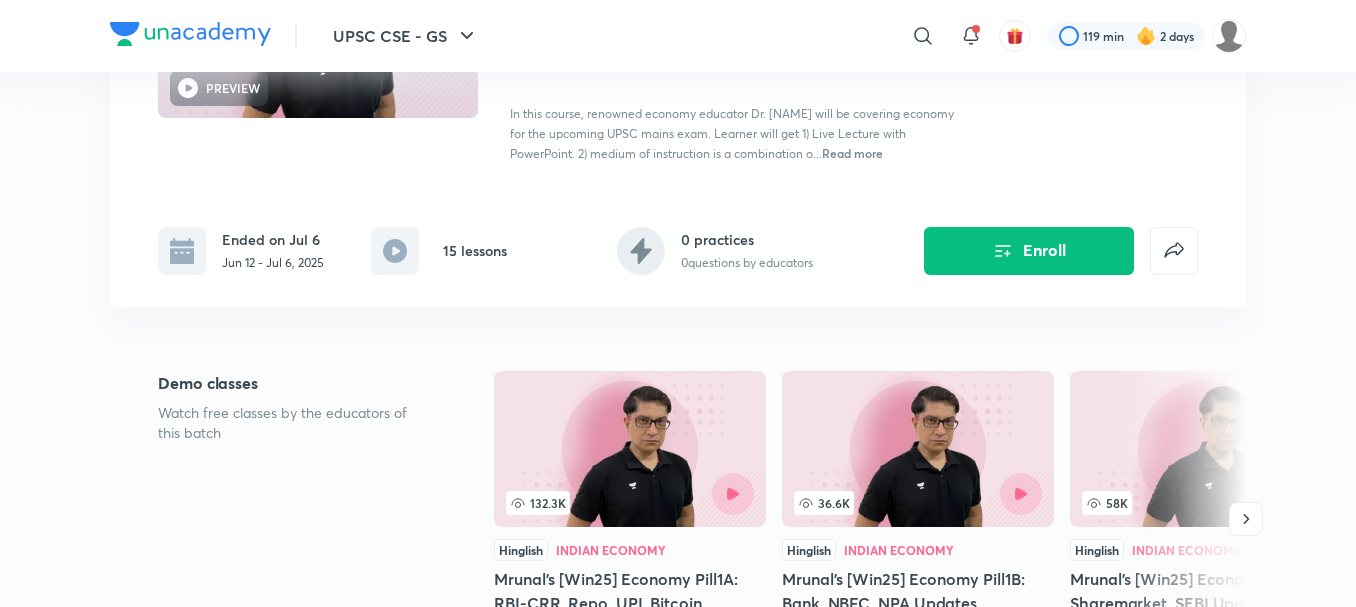 scroll, scrollTop: 40, scrollLeft: 0, axis: vertical 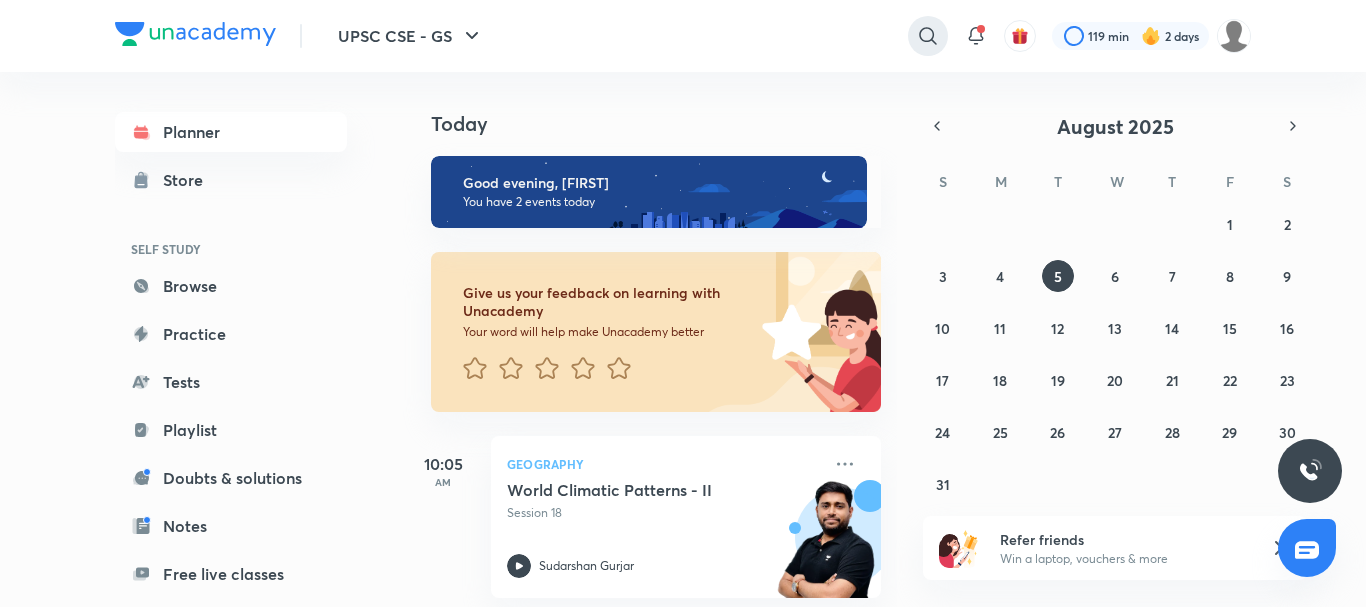 click 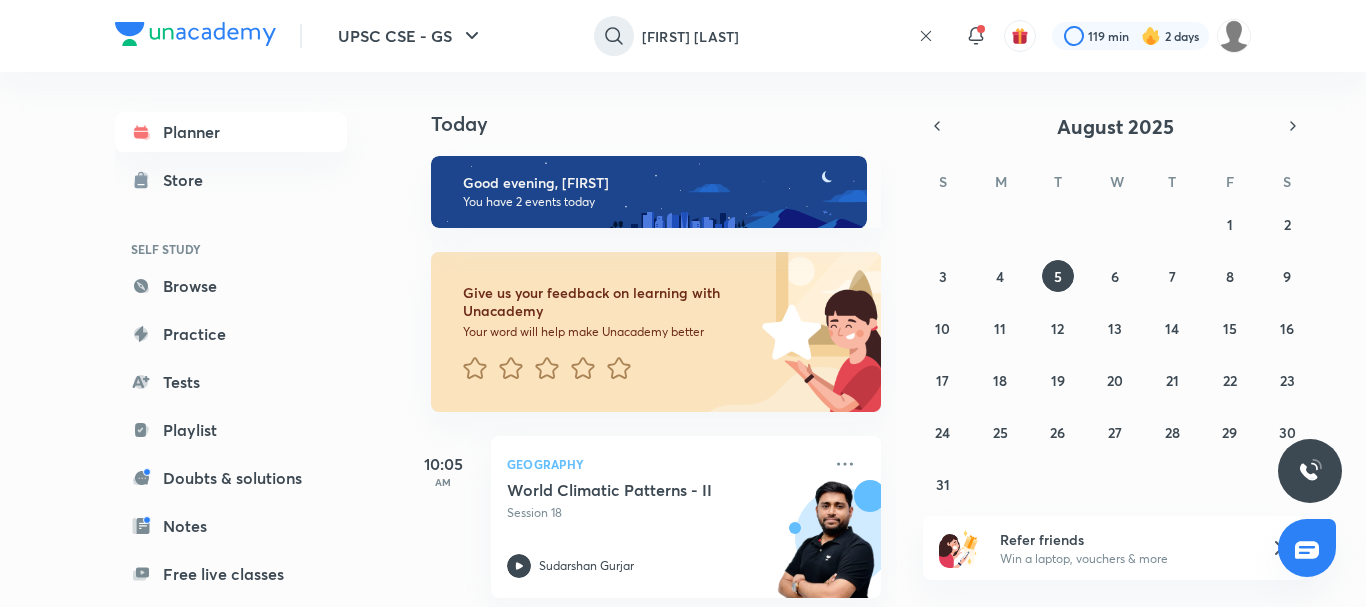 type on "[FIRST] [LAST]" 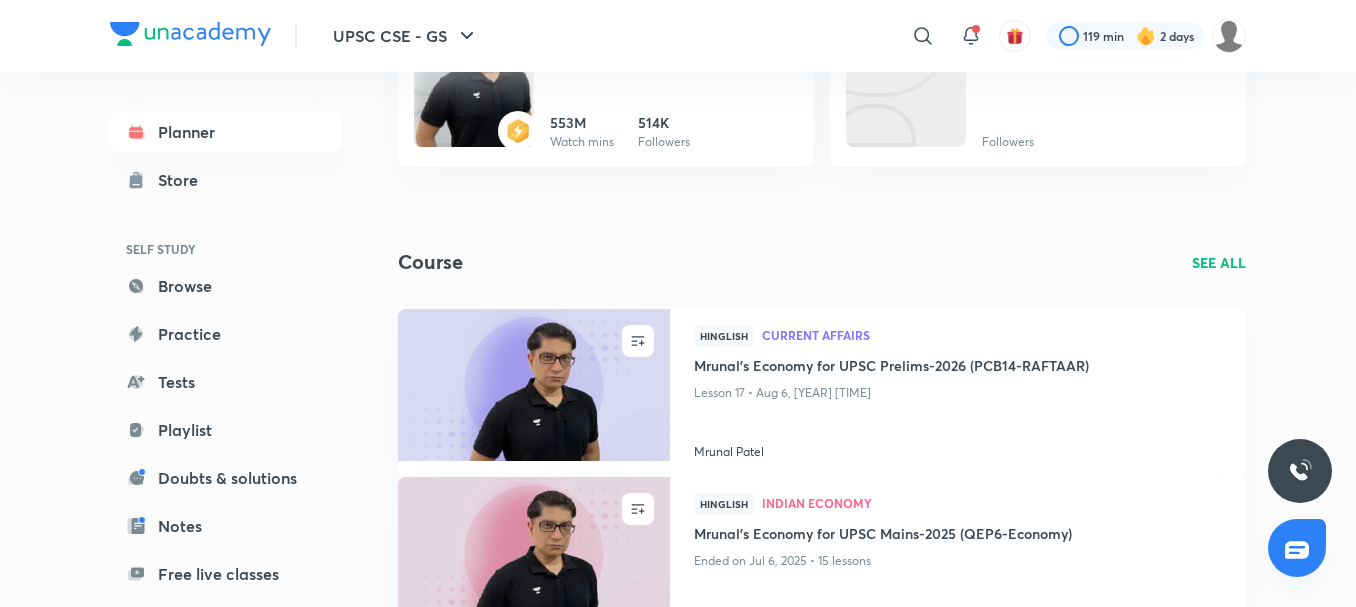 scroll, scrollTop: 280, scrollLeft: 0, axis: vertical 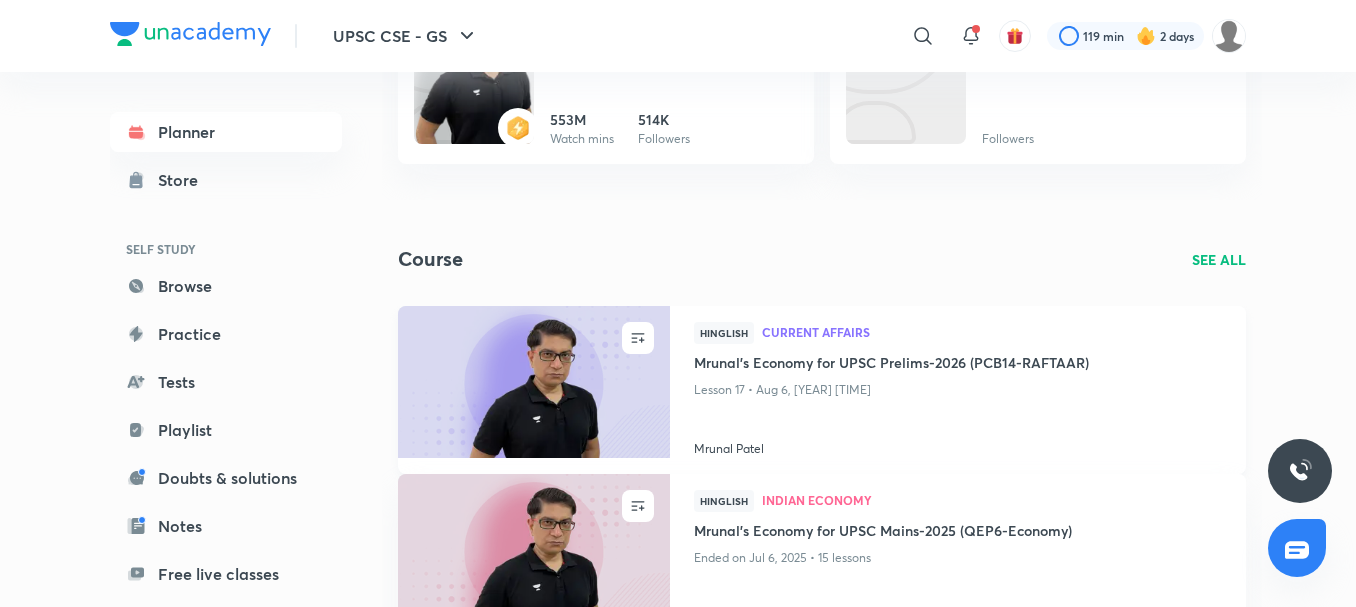 click on "Mrunal’s Economy for UPSC Prelims-2026 (PCB14-RAFTAAR)" at bounding box center (958, 364) 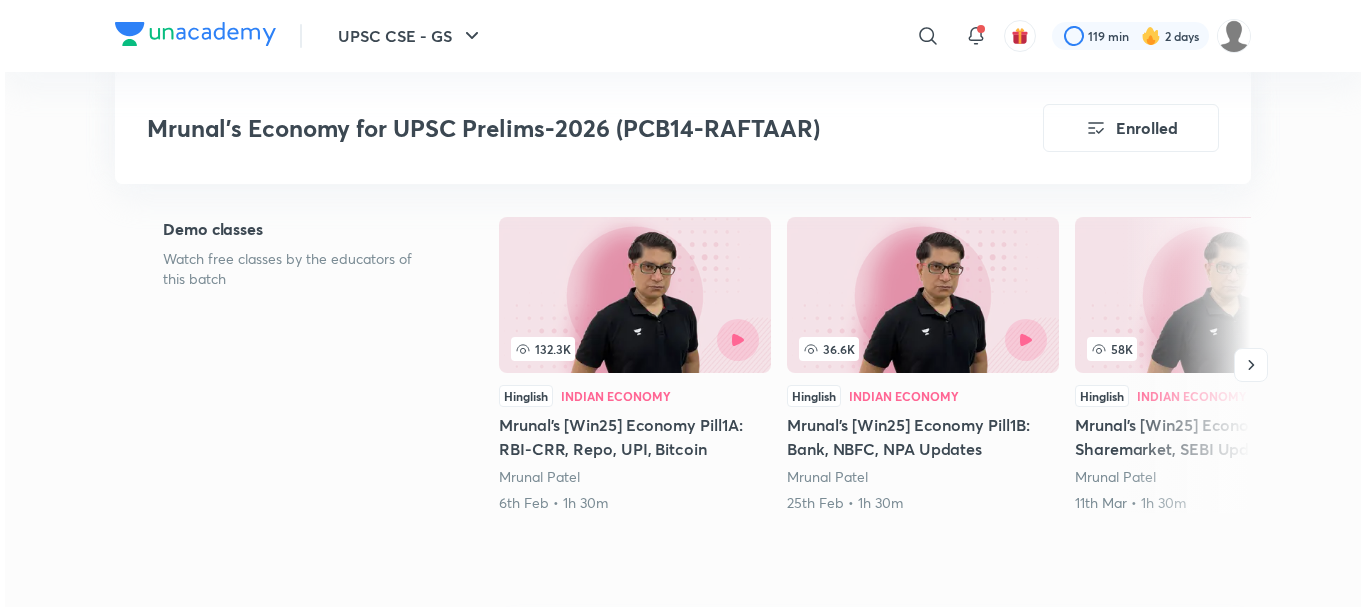 scroll, scrollTop: 320, scrollLeft: 0, axis: vertical 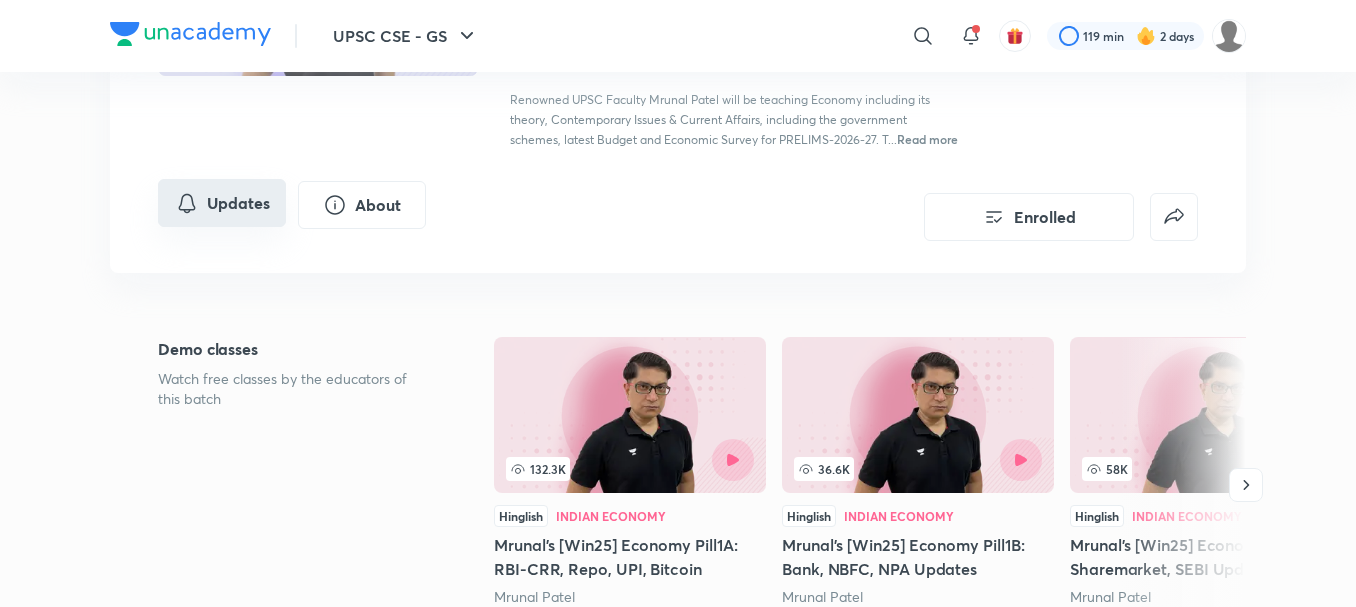 click on "Updates" at bounding box center [222, 203] 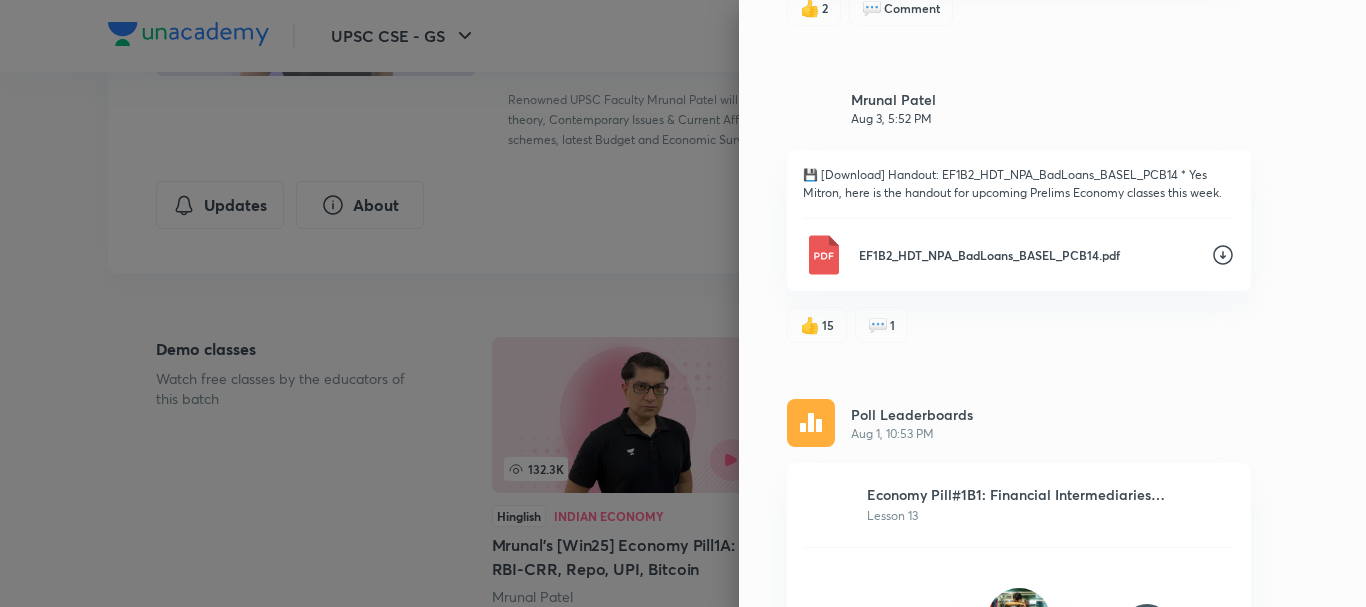 scroll, scrollTop: 1400, scrollLeft: 0, axis: vertical 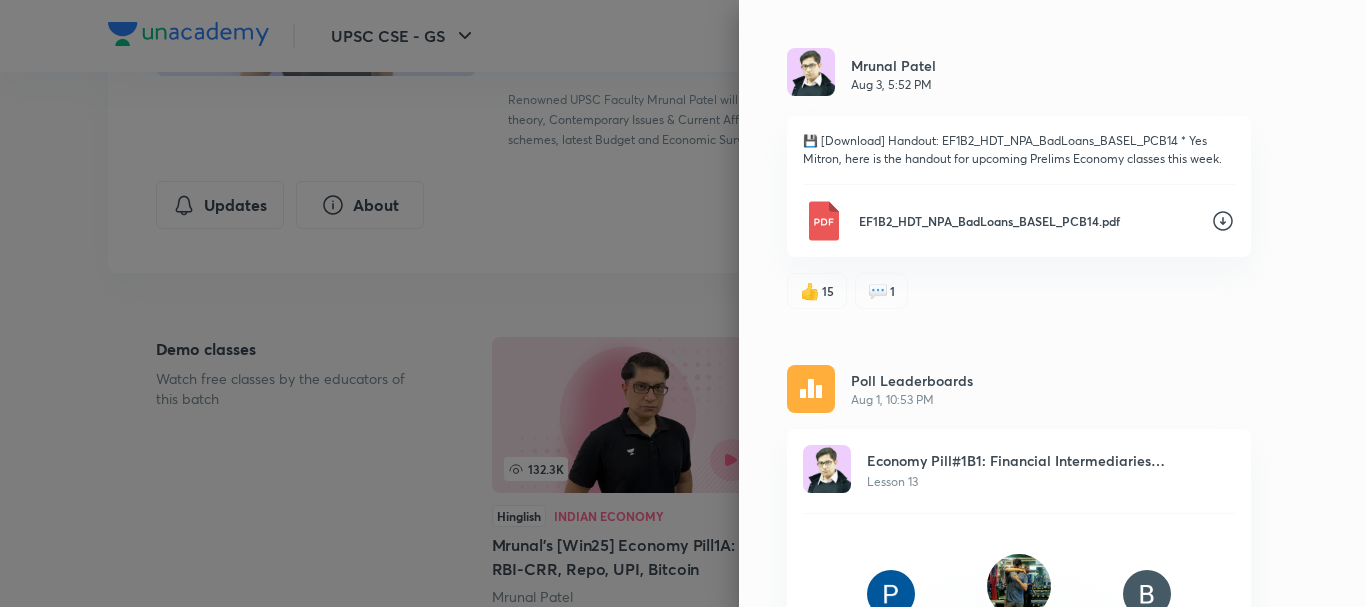 click 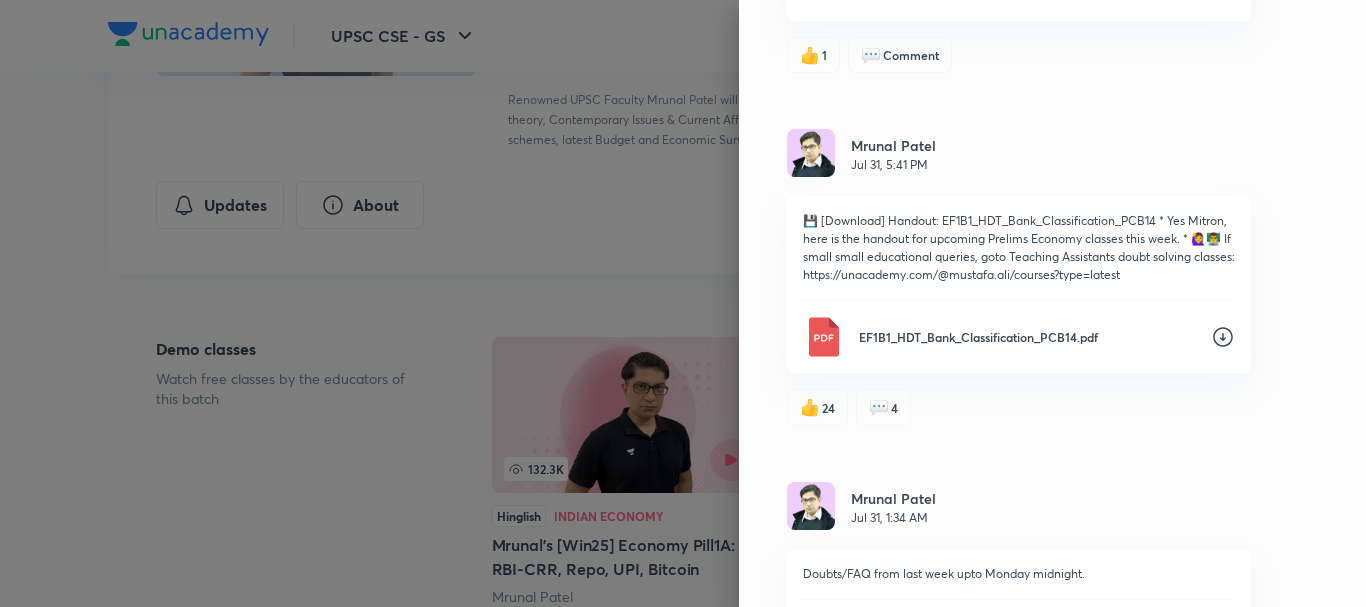 scroll, scrollTop: 2920, scrollLeft: 0, axis: vertical 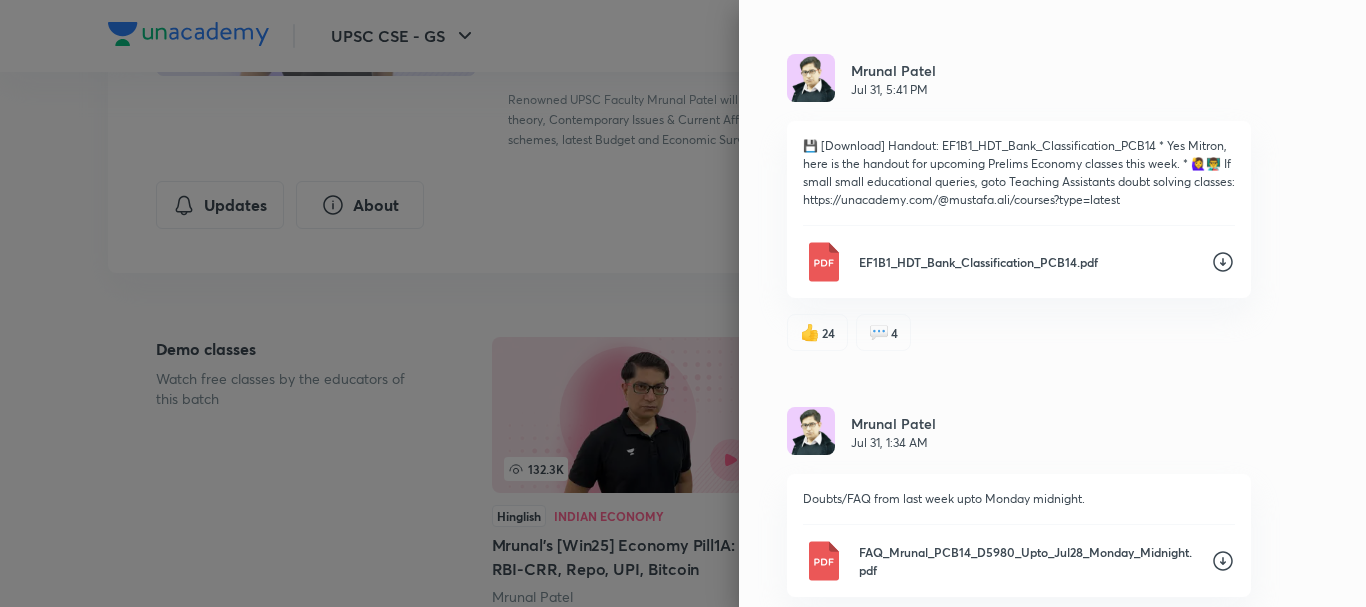 click 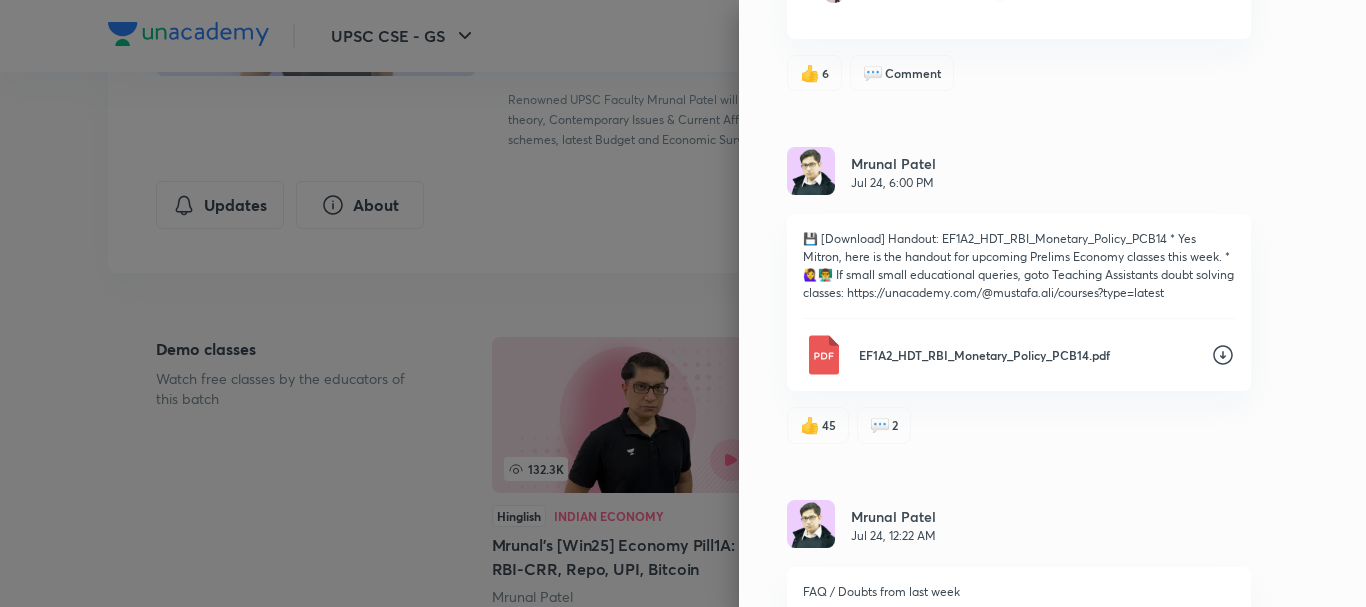 scroll, scrollTop: 5936, scrollLeft: 0, axis: vertical 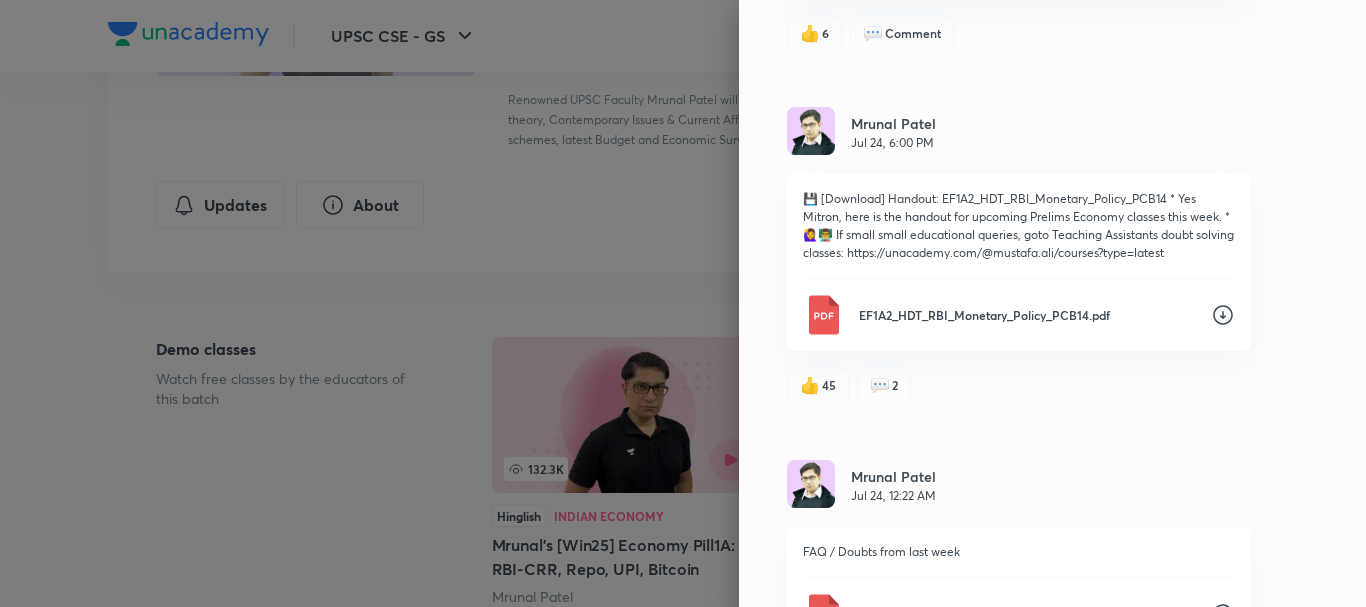 click 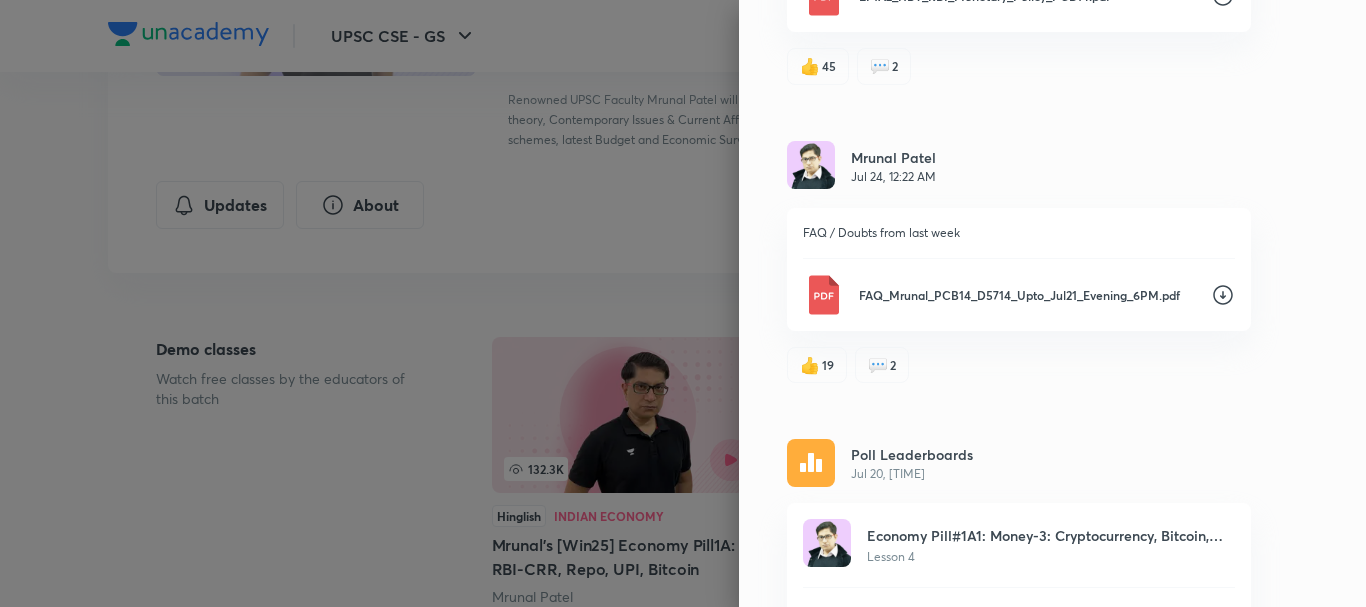 scroll, scrollTop: 6256, scrollLeft: 0, axis: vertical 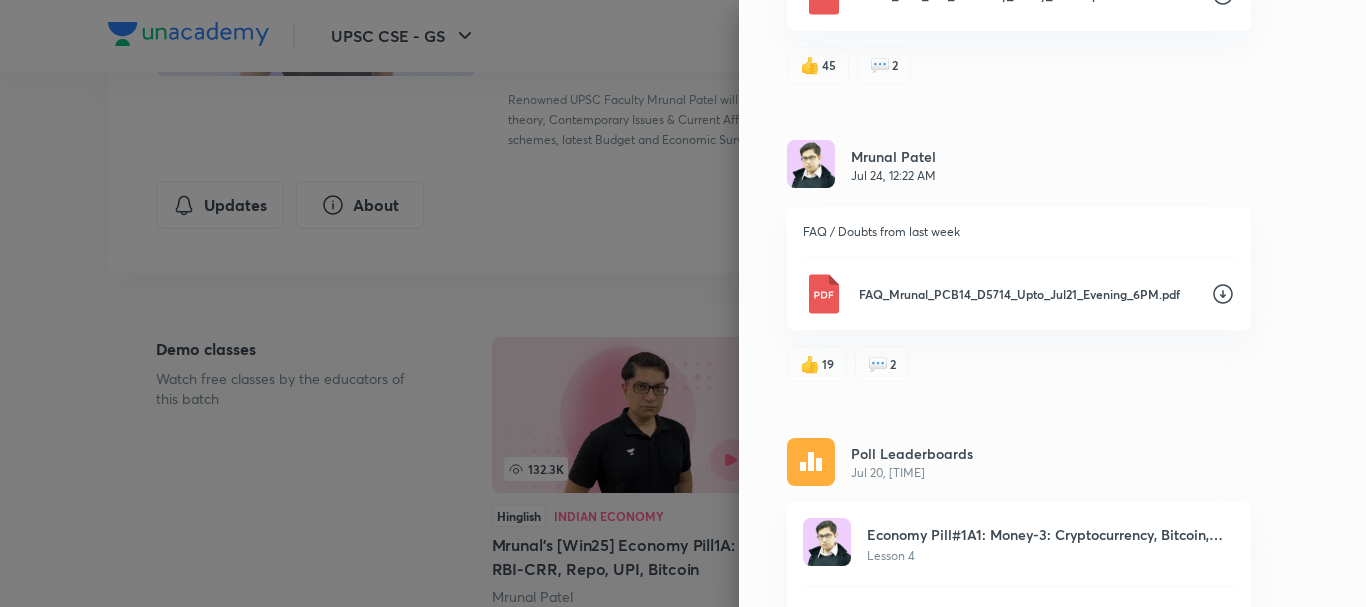 click 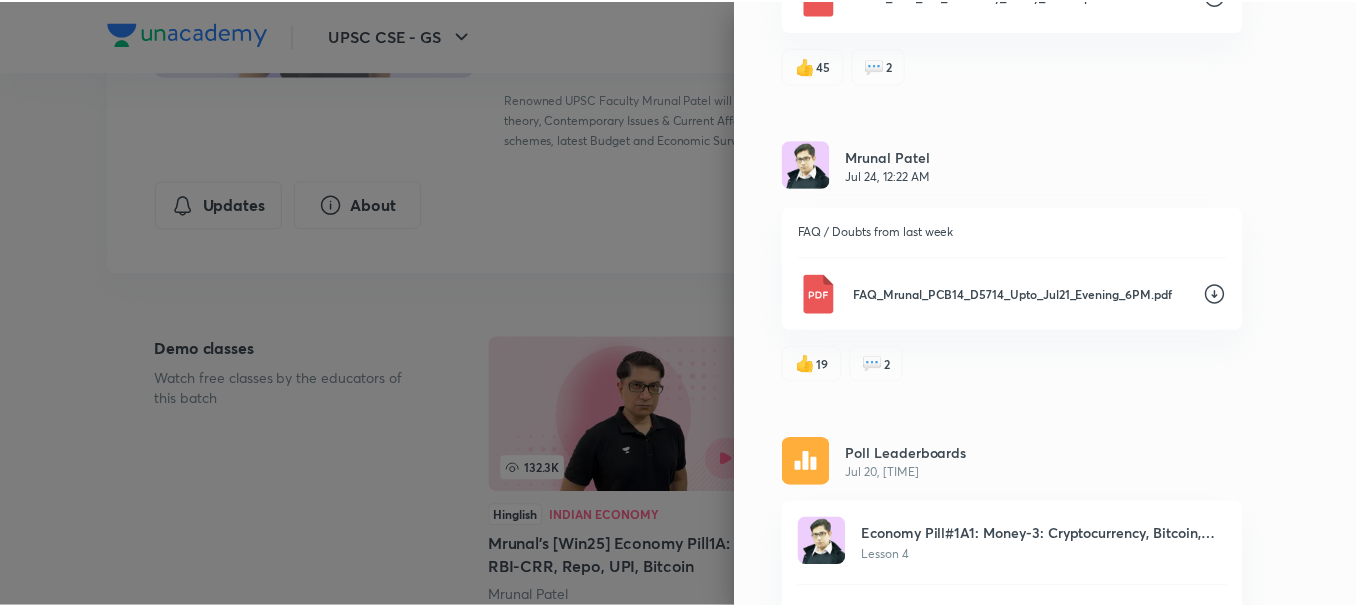 scroll, scrollTop: 9696, scrollLeft: 0, axis: vertical 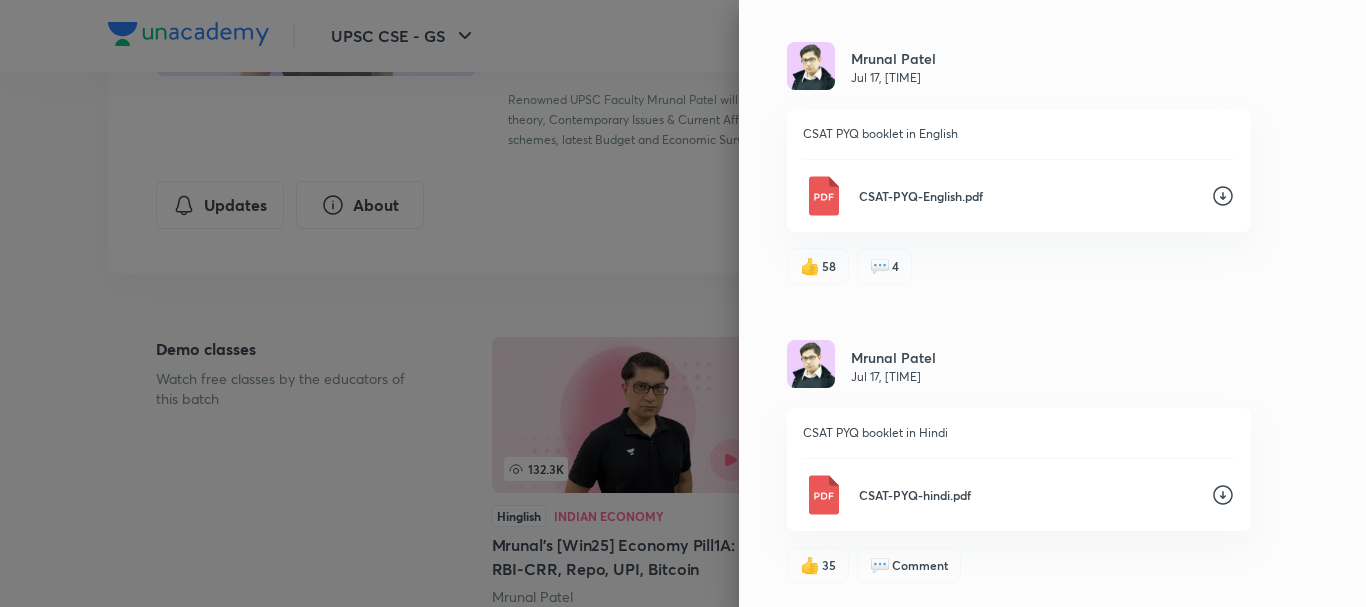 click at bounding box center [683, 303] 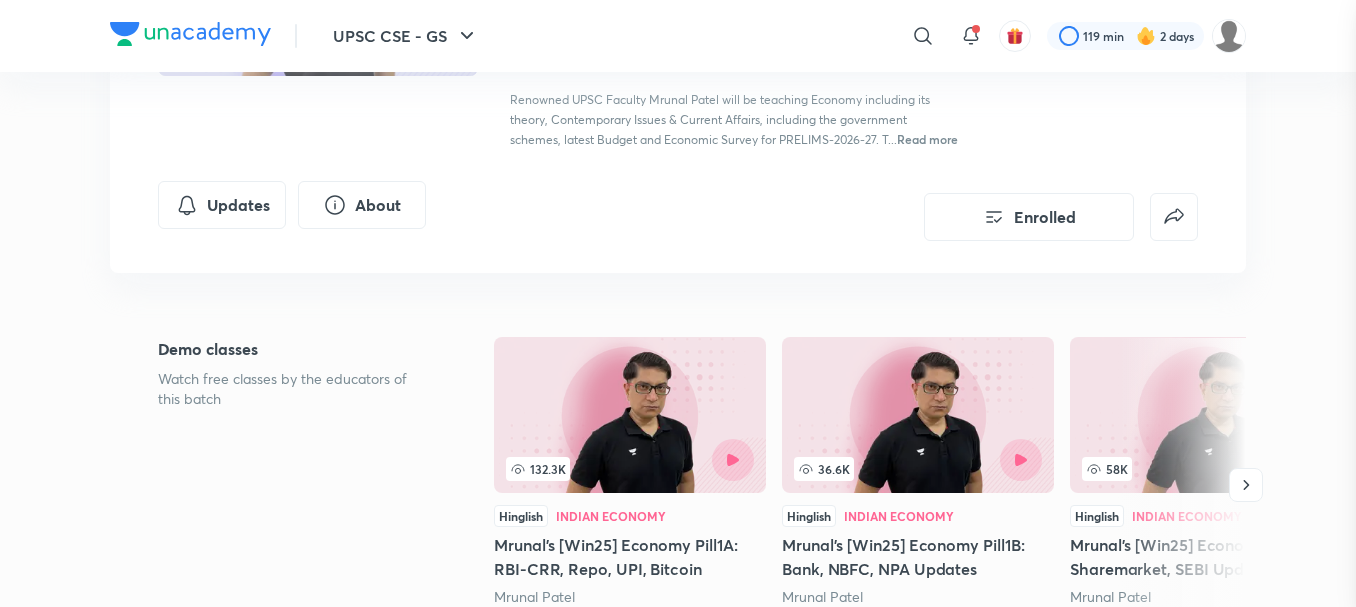 scroll, scrollTop: 0, scrollLeft: 0, axis: both 